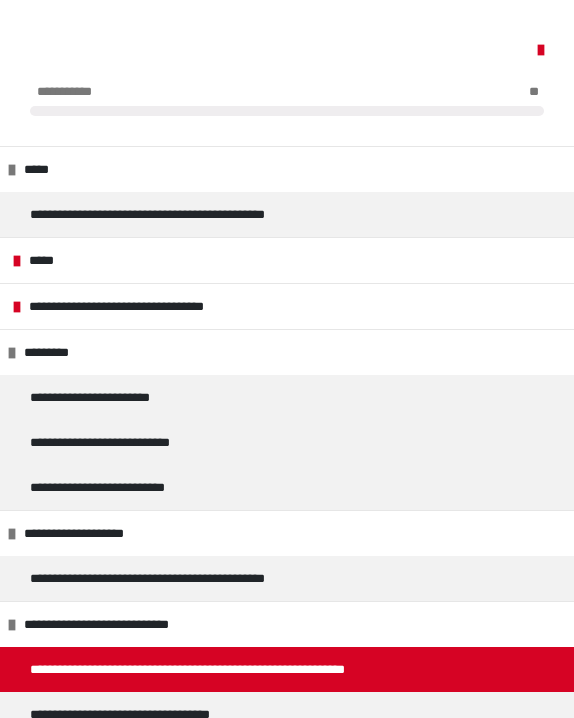 scroll, scrollTop: 435, scrollLeft: 25, axis: both 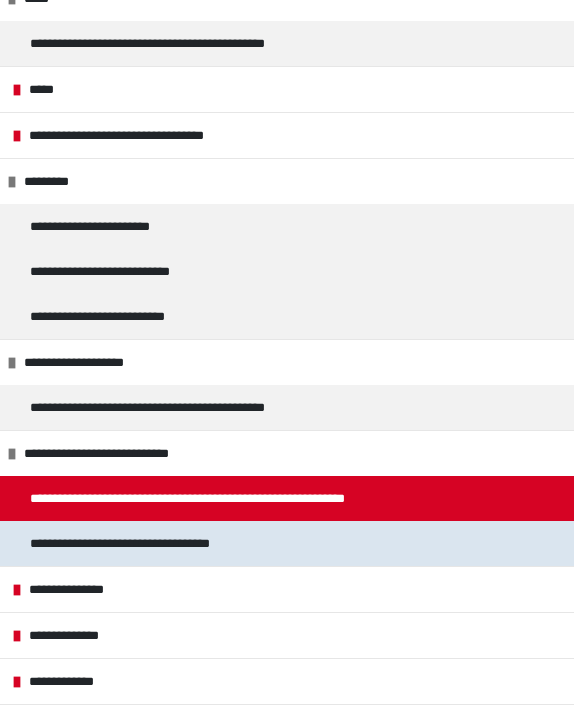 click on "**********" at bounding box center [147, 543] 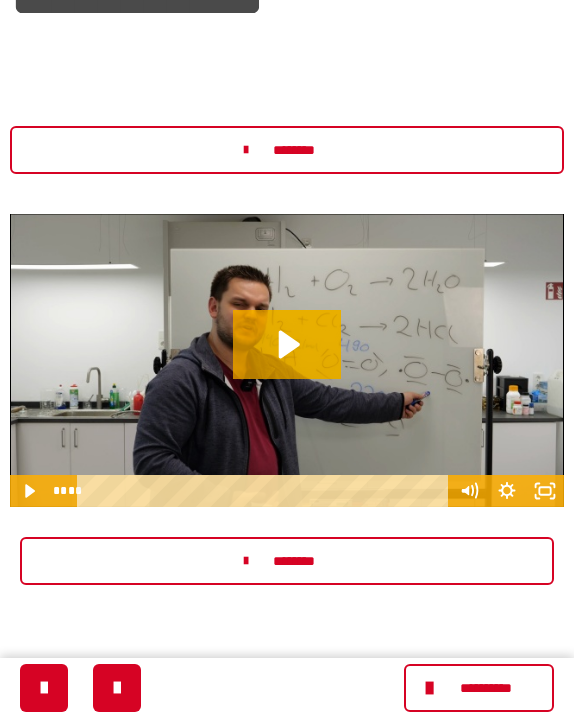 scroll, scrollTop: 255, scrollLeft: 0, axis: vertical 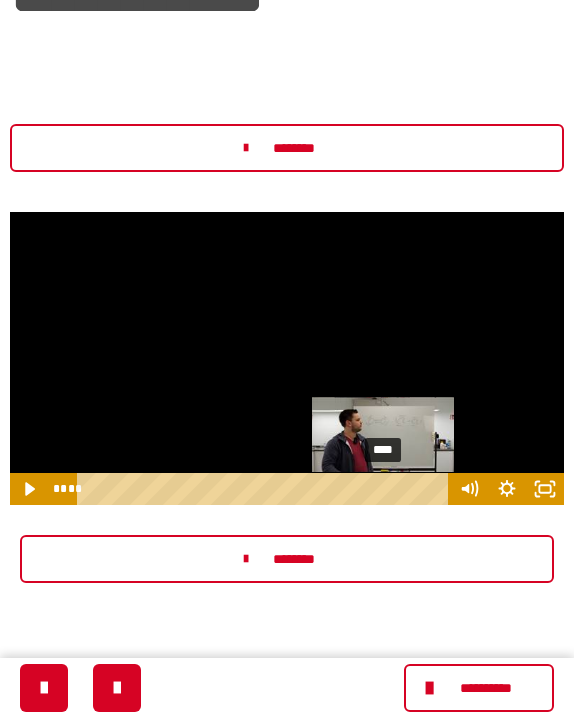 click on "****" at bounding box center [266, 489] 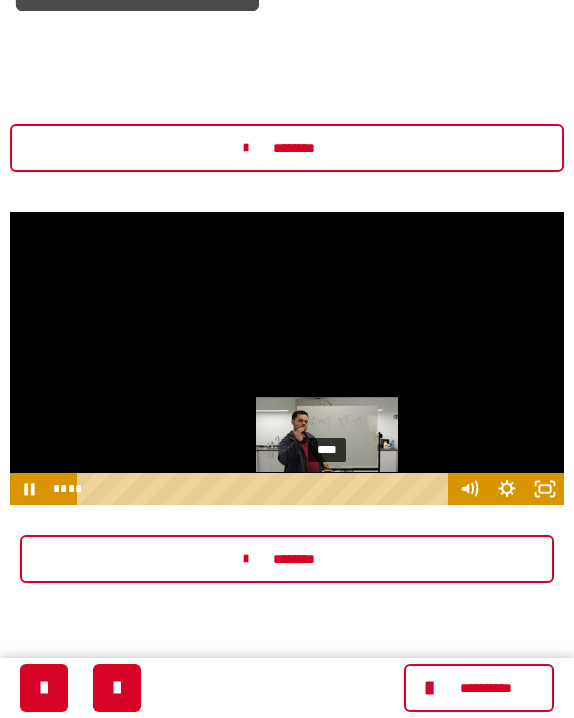 drag, startPoint x: 386, startPoint y: 490, endPoint x: 337, endPoint y: 489, distance: 49.010204 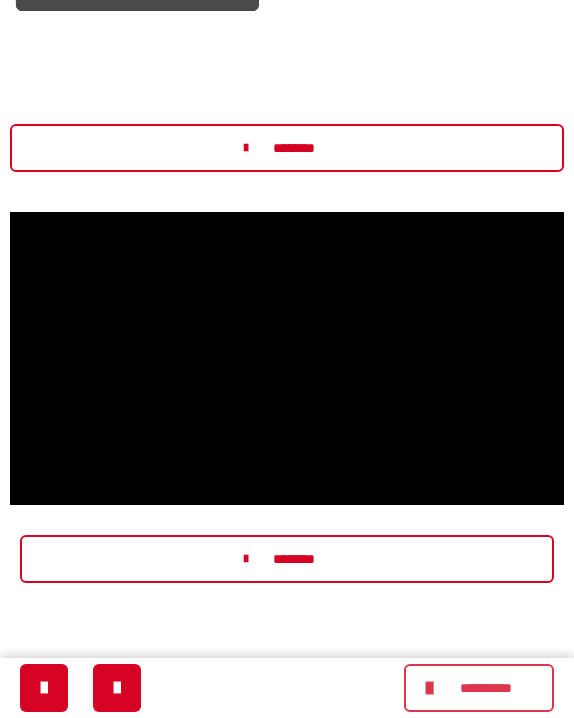 click on "**********" at bounding box center (485, 688) 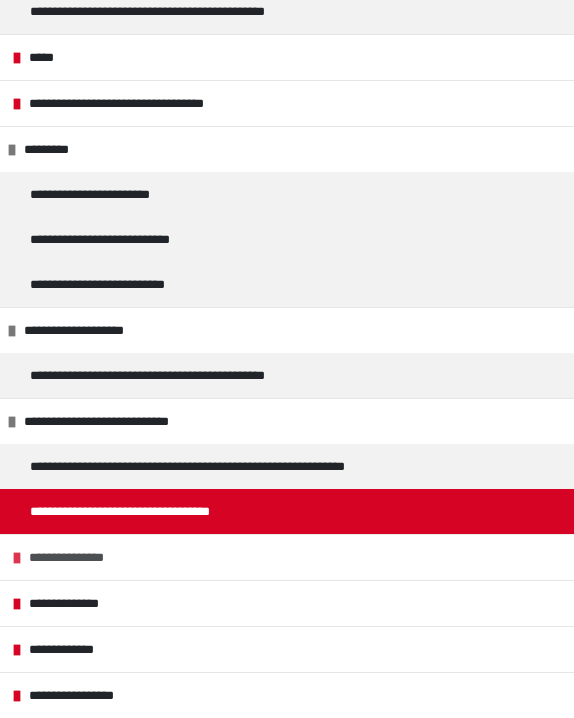 scroll, scrollTop: 203, scrollLeft: 0, axis: vertical 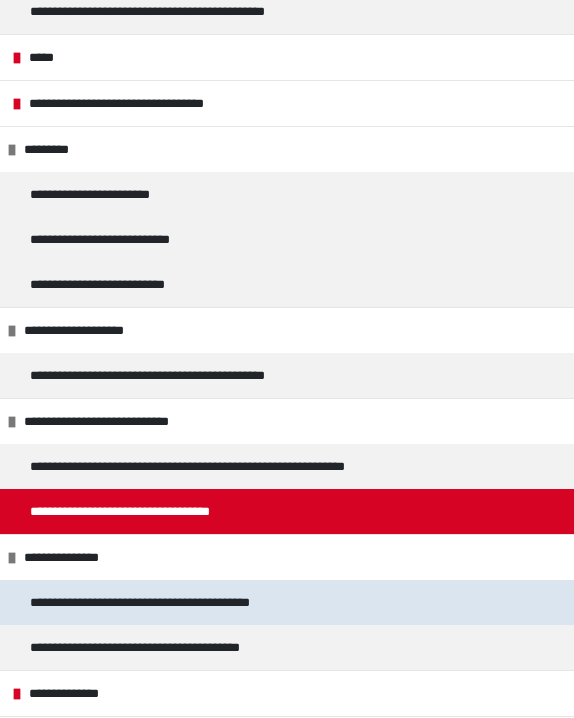 click on "**********" at bounding box center [184, 602] 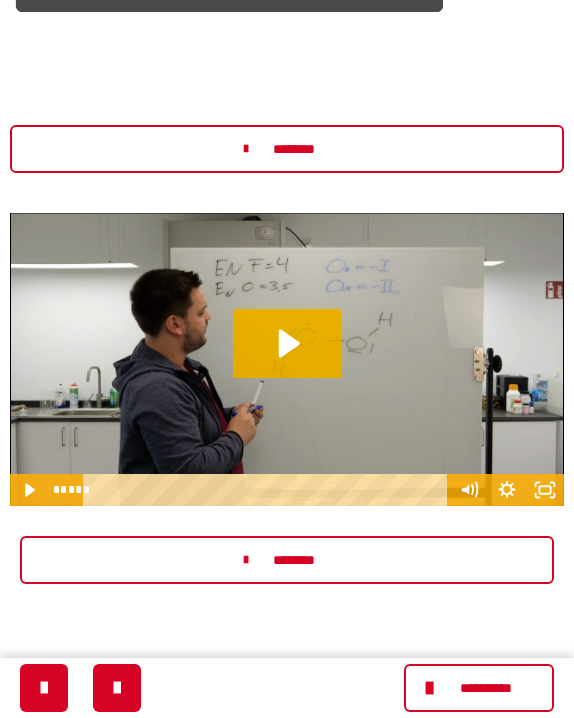 scroll, scrollTop: 257, scrollLeft: 0, axis: vertical 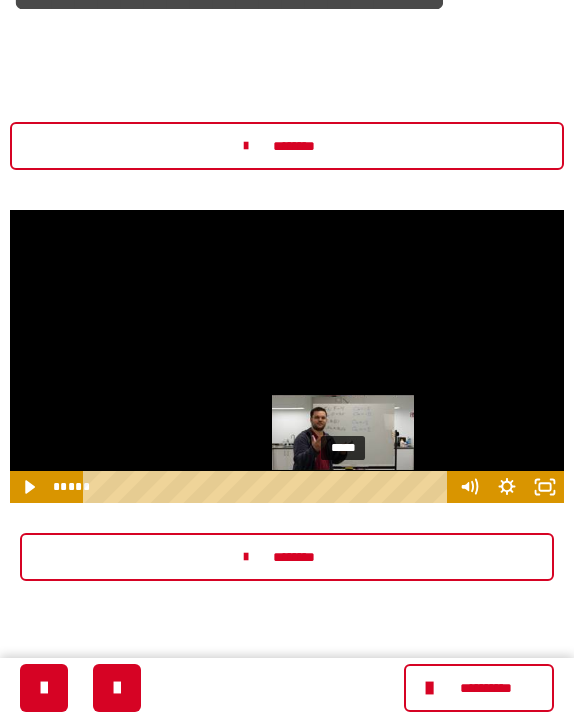 click on "*****" at bounding box center (268, 487) 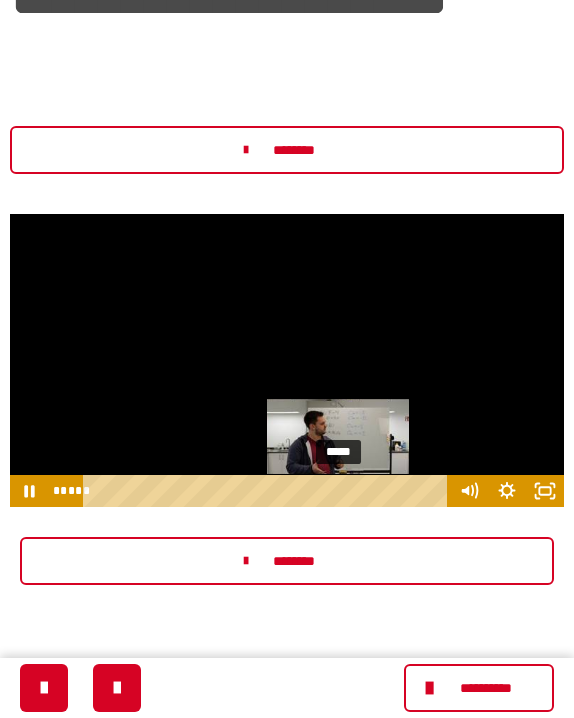 scroll, scrollTop: 253, scrollLeft: 0, axis: vertical 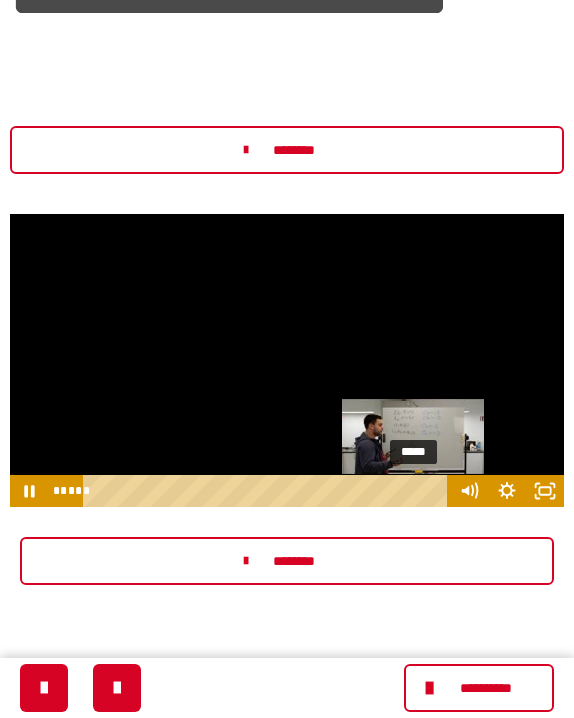 drag, startPoint x: 342, startPoint y: 489, endPoint x: 417, endPoint y: 490, distance: 75.00667 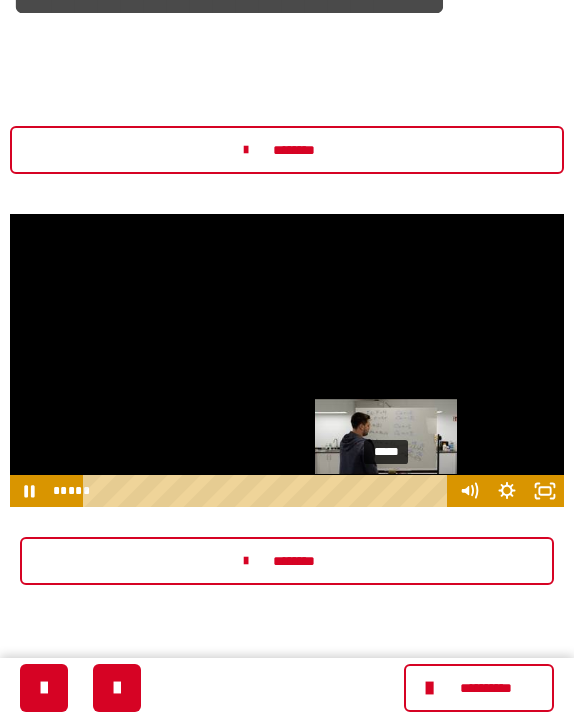 drag, startPoint x: 411, startPoint y: 490, endPoint x: 389, endPoint y: 492, distance: 22.090721 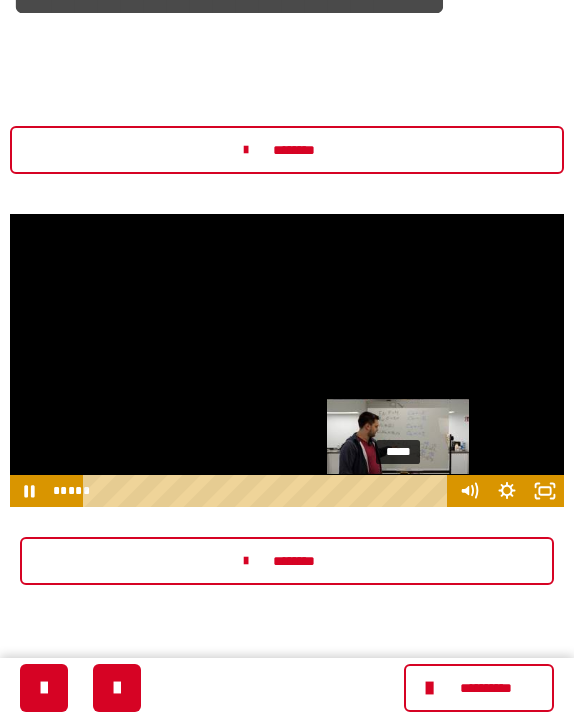 click on "*****" at bounding box center (268, 491) 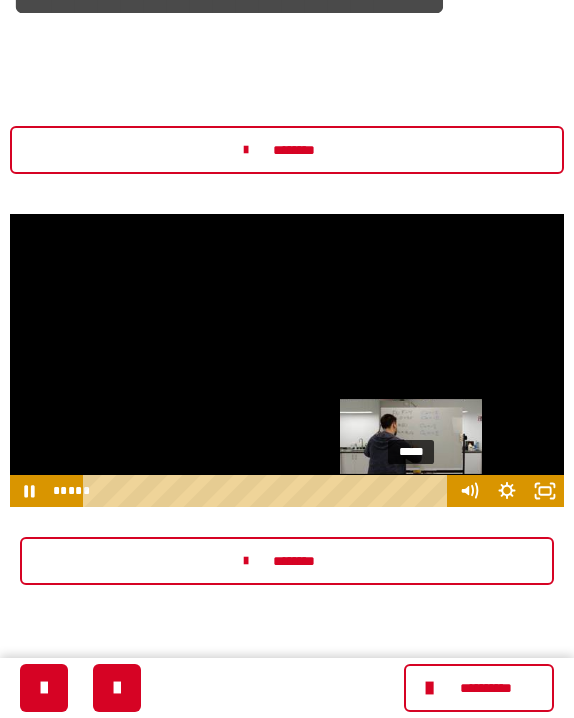 drag, startPoint x: 400, startPoint y: 488, endPoint x: 414, endPoint y: 489, distance: 14.035668 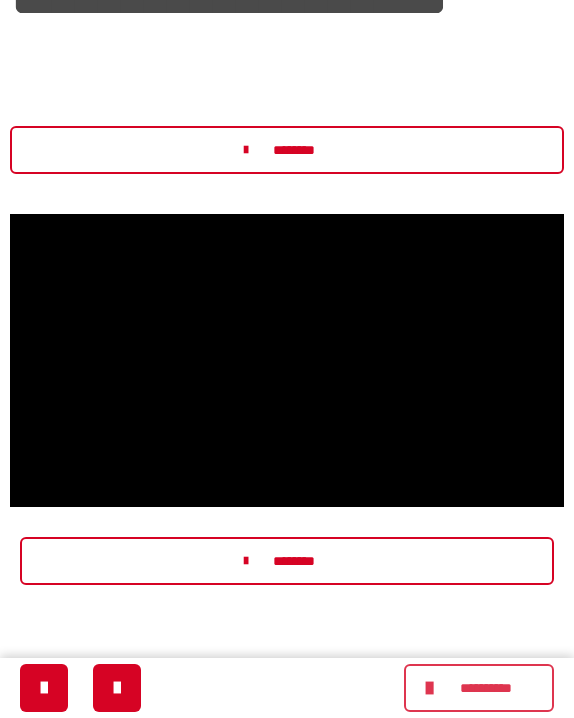 click on "**********" at bounding box center (485, 688) 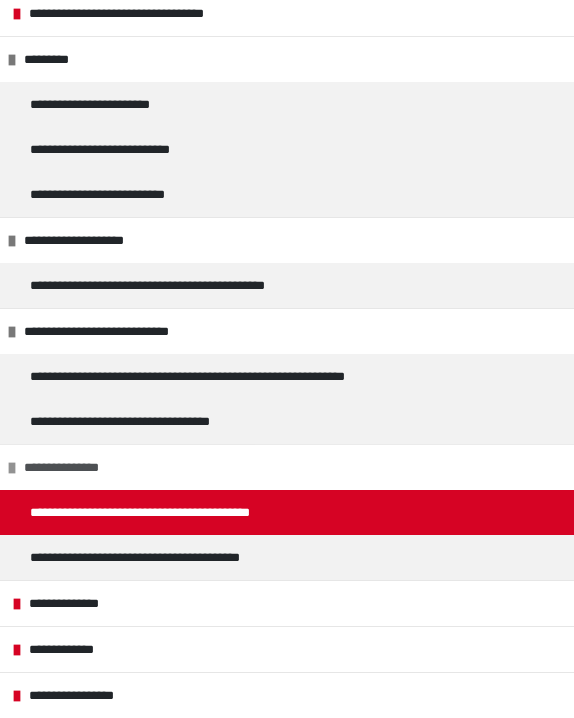scroll, scrollTop: 293, scrollLeft: 0, axis: vertical 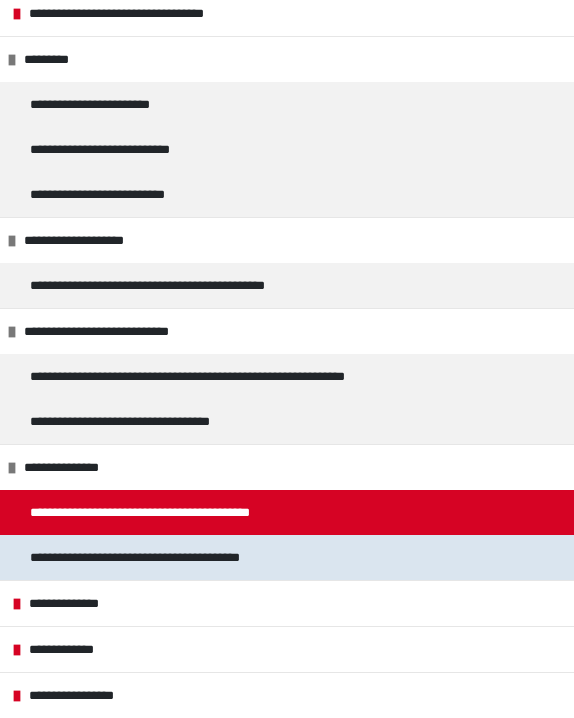 click on "**********" at bounding box center (178, 557) 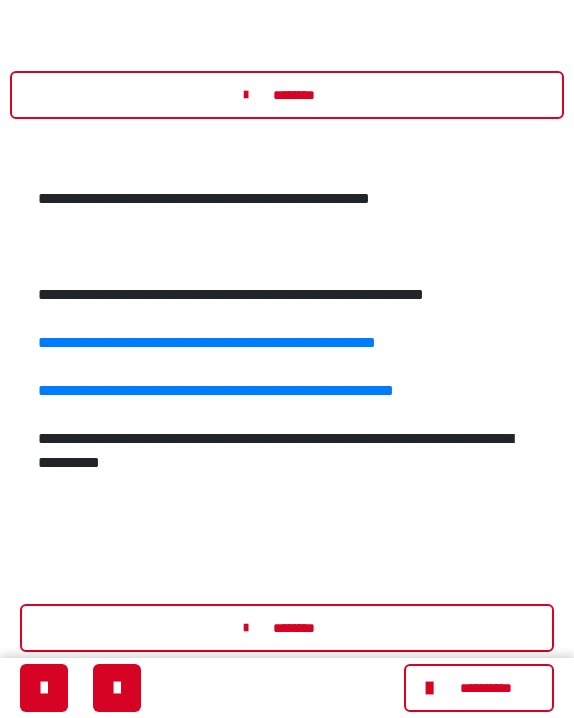 scroll, scrollTop: 321, scrollLeft: 0, axis: vertical 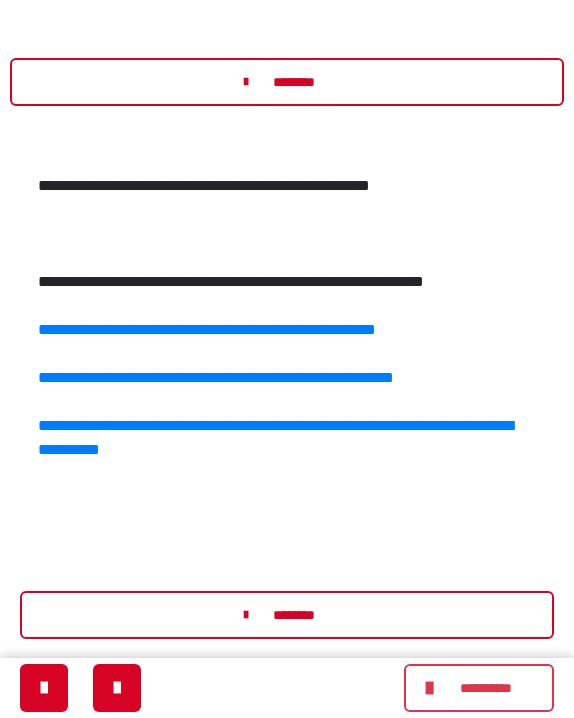 click on "**********" at bounding box center [485, 688] 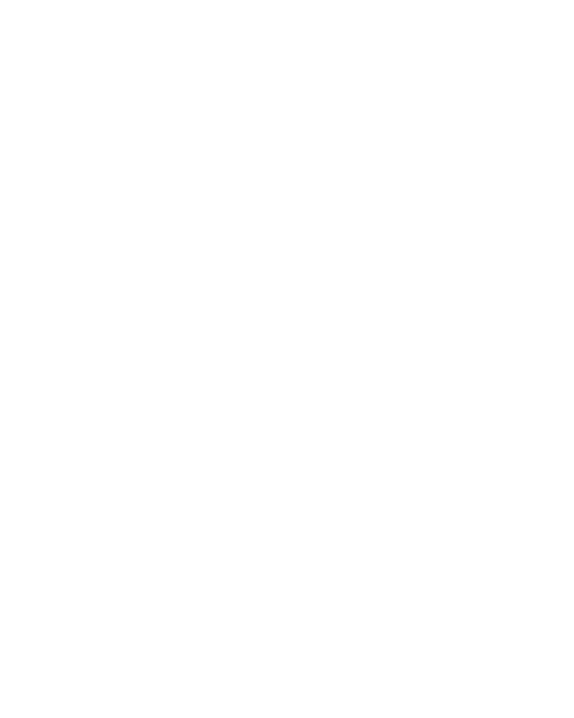 click on "**********" at bounding box center [0, 381] 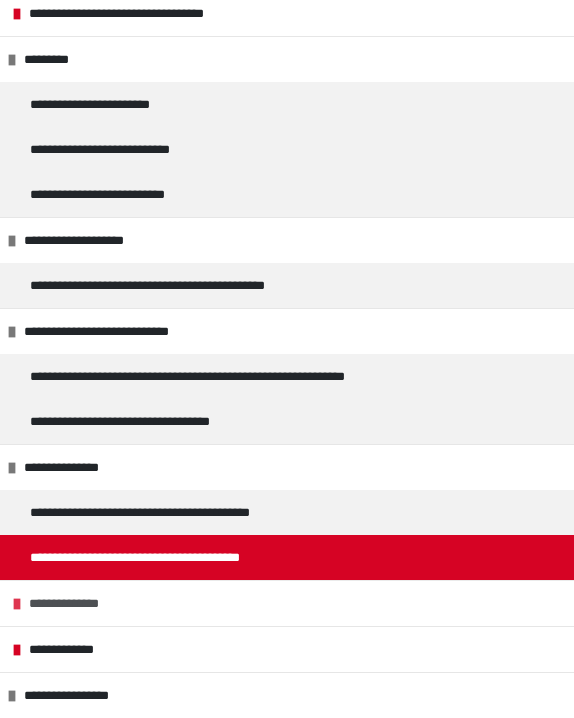 click on "**********" at bounding box center (287, 603) 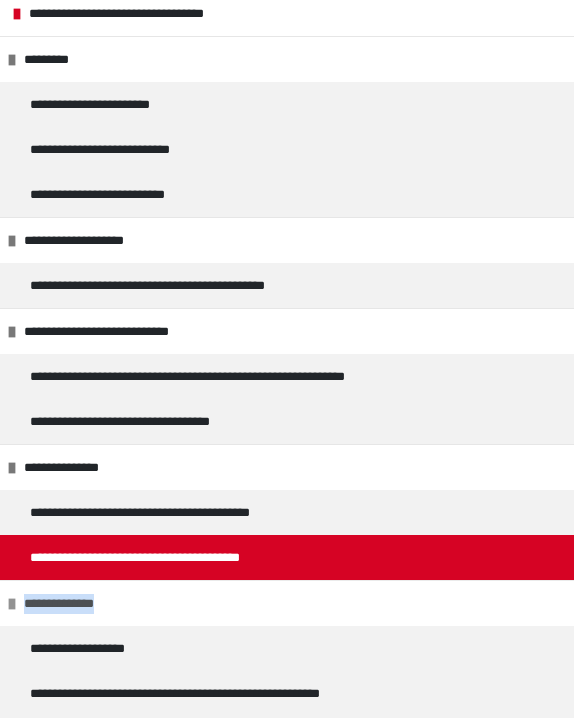 click on "**********" at bounding box center [287, 603] 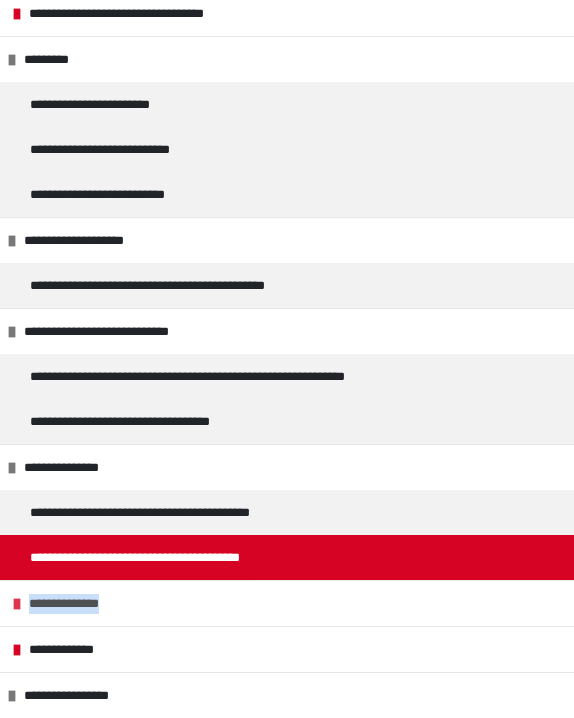 scroll, scrollTop: 295, scrollLeft: 0, axis: vertical 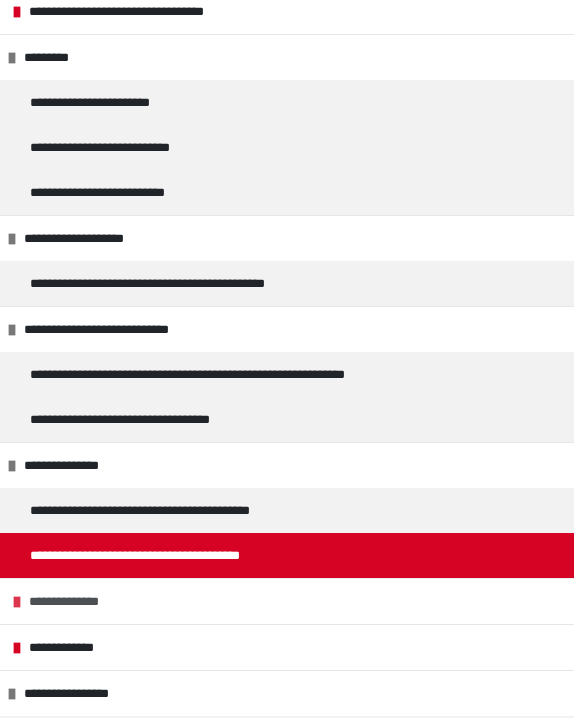 click on "**********" at bounding box center (80, 601) 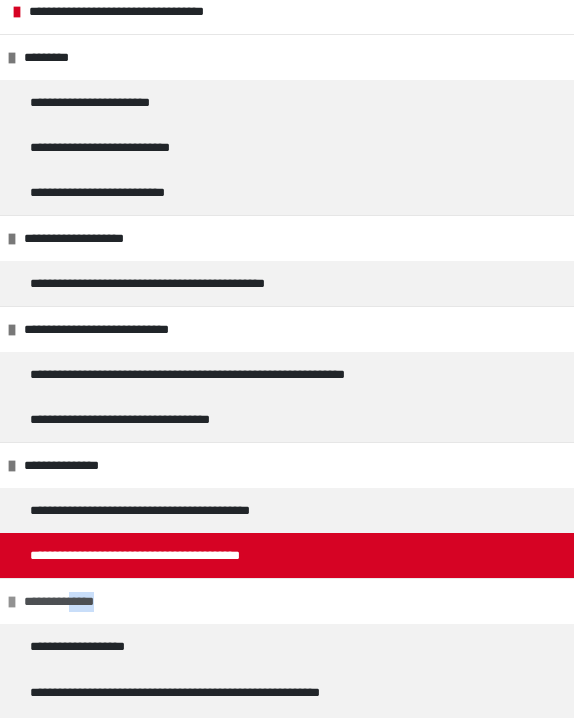 click on "**********" at bounding box center (75, 601) 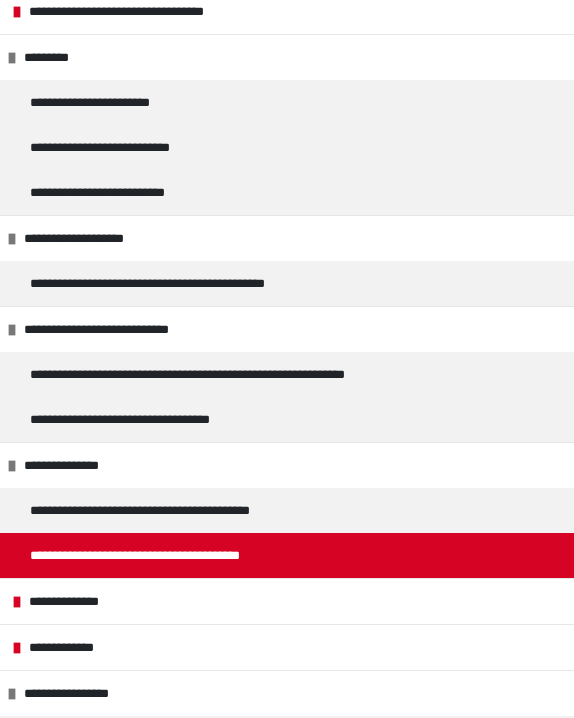 click on "**********" at bounding box center [178, 555] 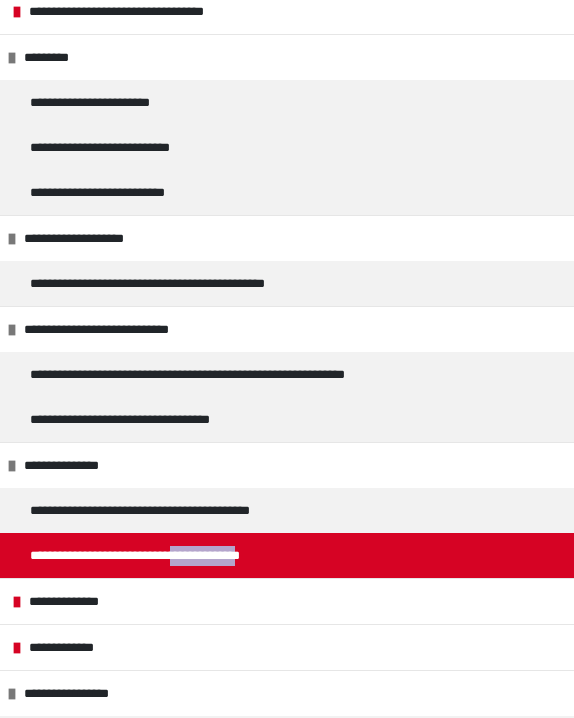 click on "**********" at bounding box center (178, 555) 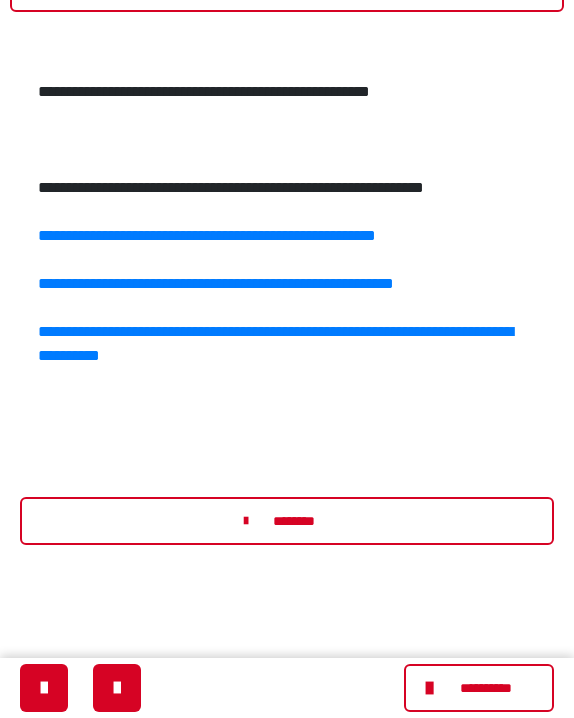 scroll, scrollTop: 415, scrollLeft: 1, axis: both 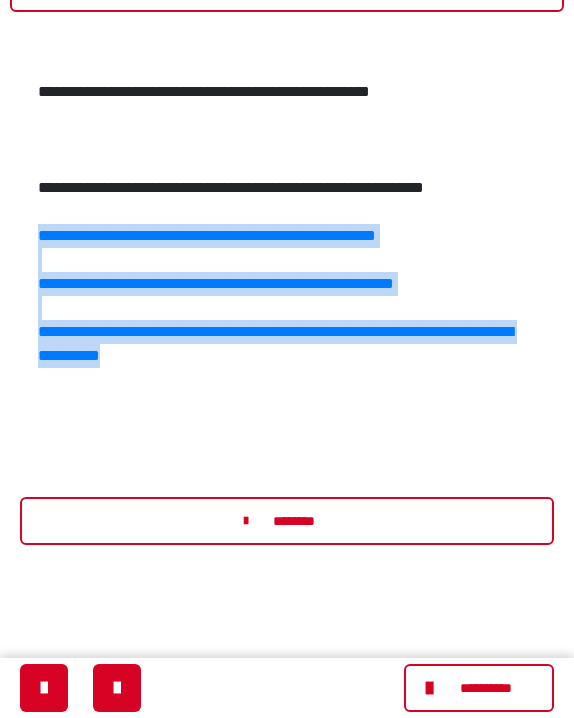 drag, startPoint x: 21, startPoint y: 245, endPoint x: 337, endPoint y: 447, distance: 375.04666 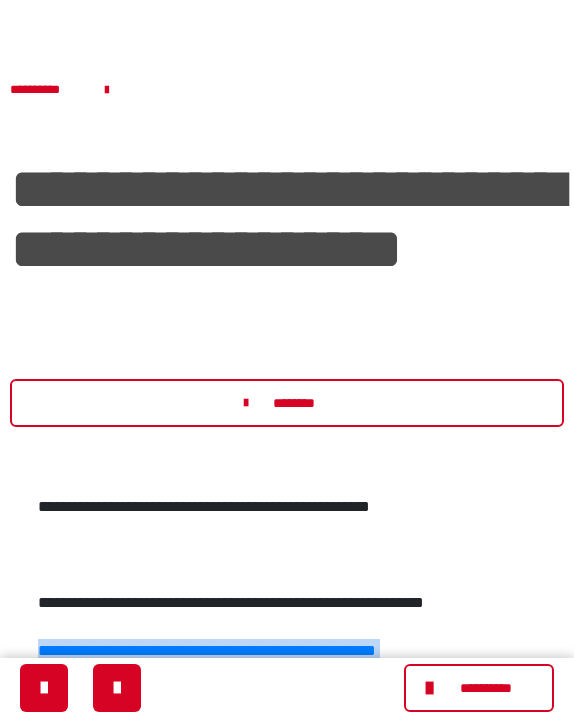 scroll, scrollTop: 0, scrollLeft: 0, axis: both 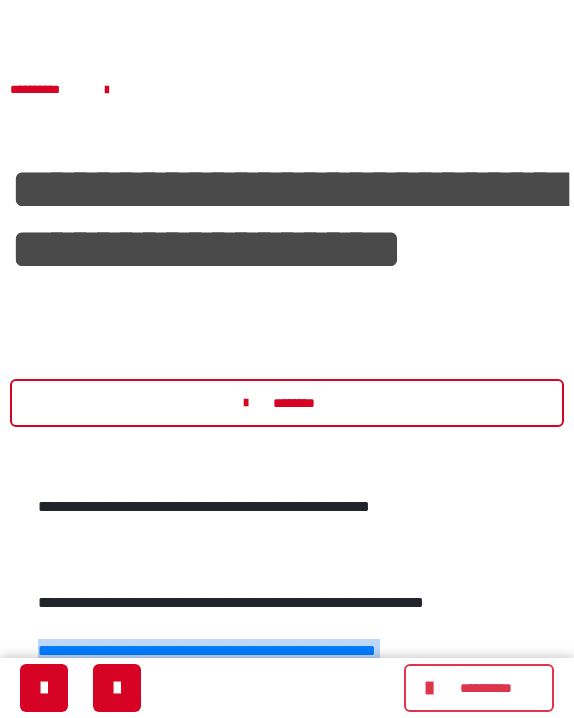 click on "**********" at bounding box center [485, 688] 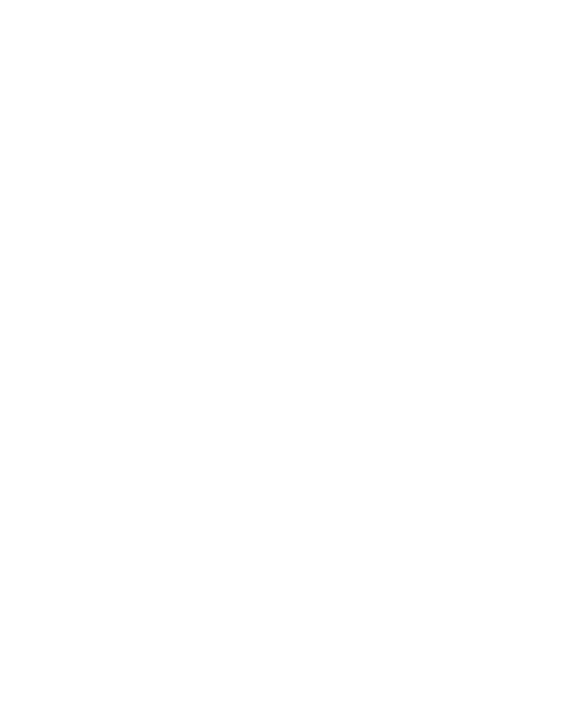 scroll, scrollTop: 0, scrollLeft: 0, axis: both 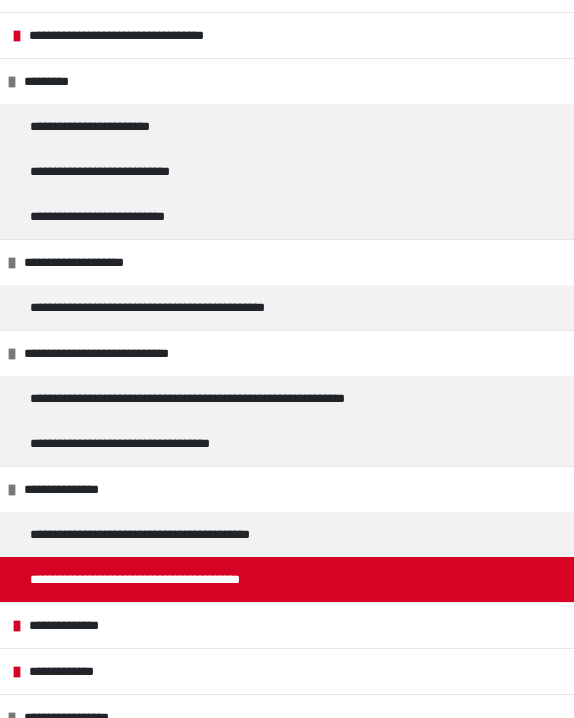 click on "**********" at bounding box center (178, 579) 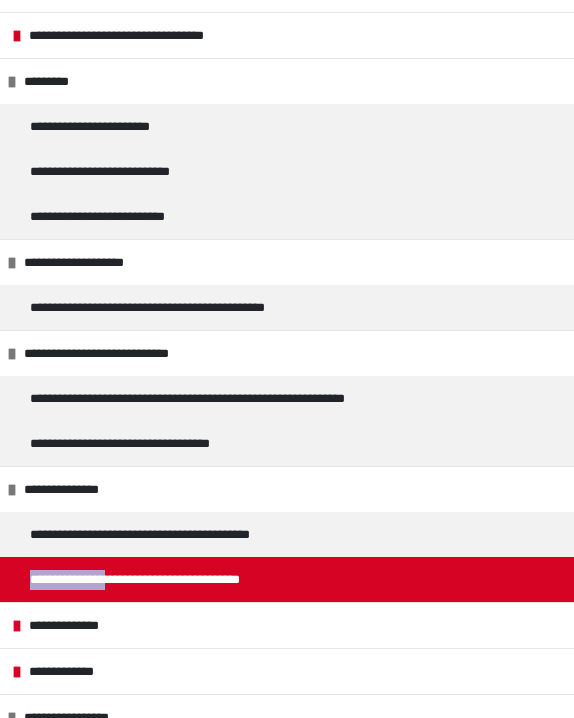 click on "**********" at bounding box center (287, 447) 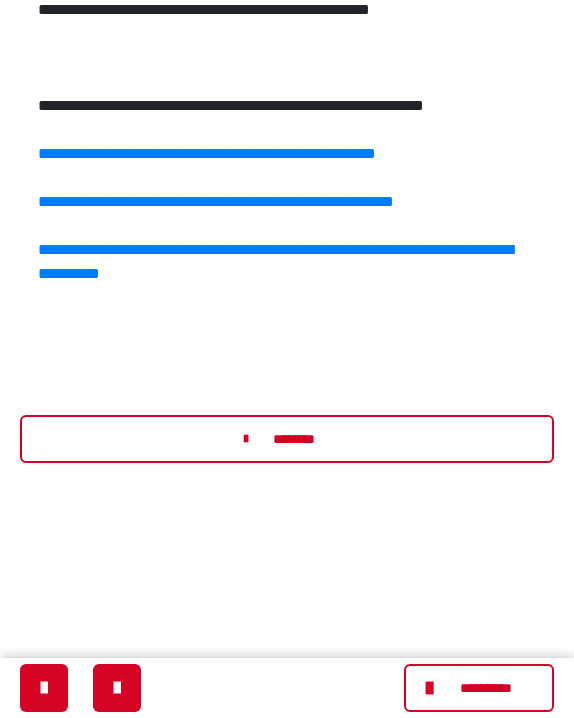 scroll, scrollTop: 497, scrollLeft: 0, axis: vertical 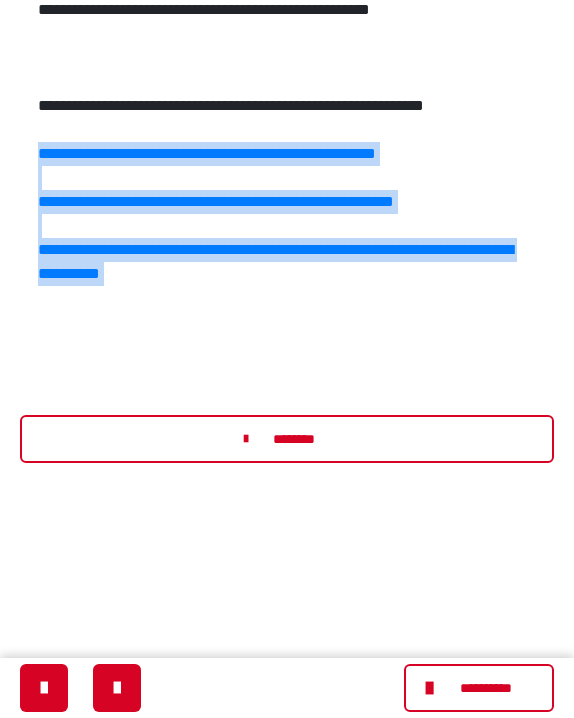 drag, startPoint x: 27, startPoint y: 170, endPoint x: 320, endPoint y: 398, distance: 371.25867 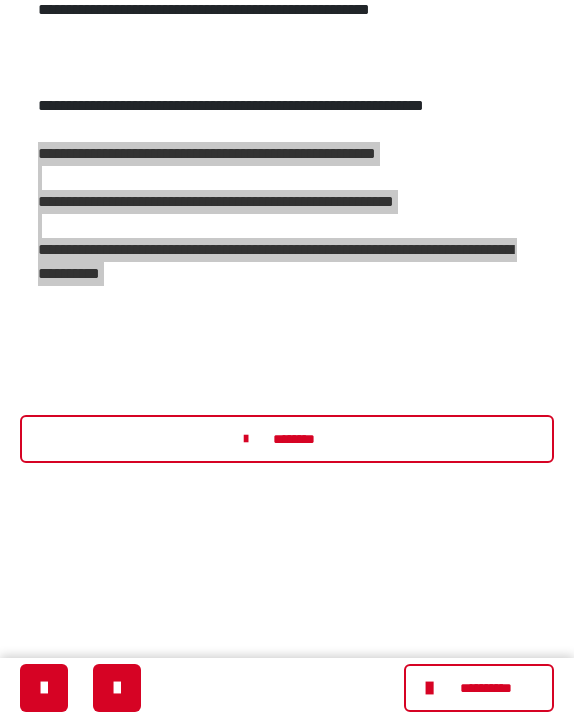 click on "**********" at bounding box center [287, 339] 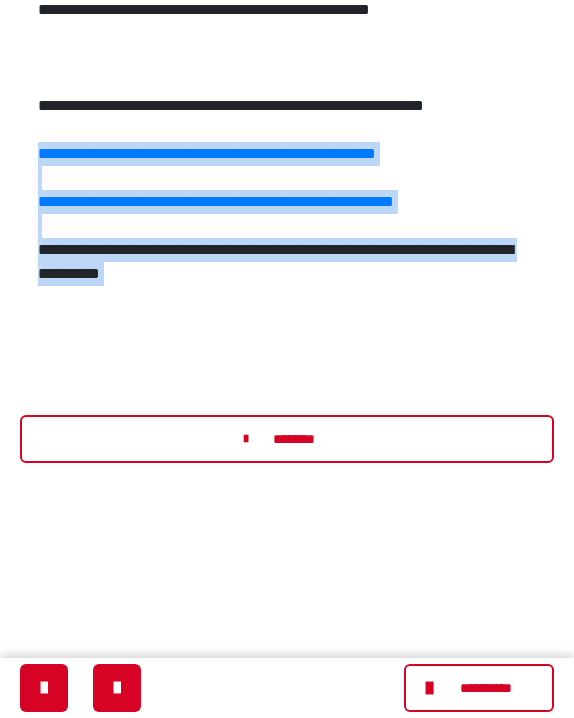 scroll, scrollTop: 497, scrollLeft: 1, axis: both 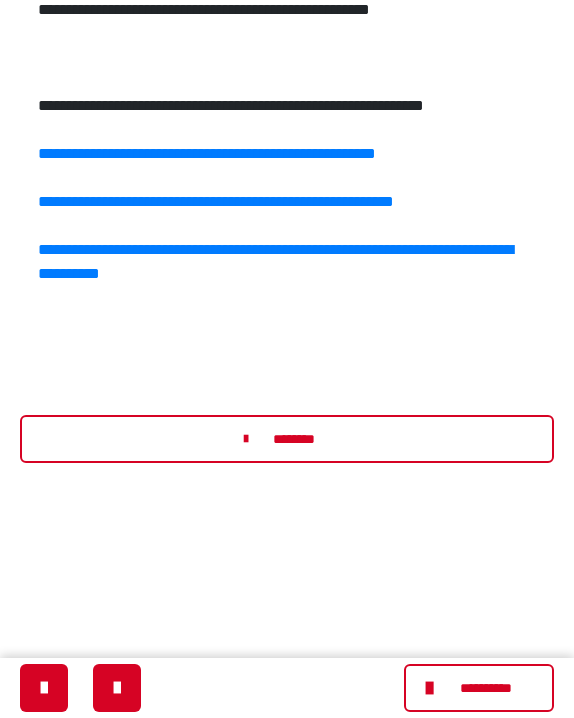 click on "**********" at bounding box center [287, 178] 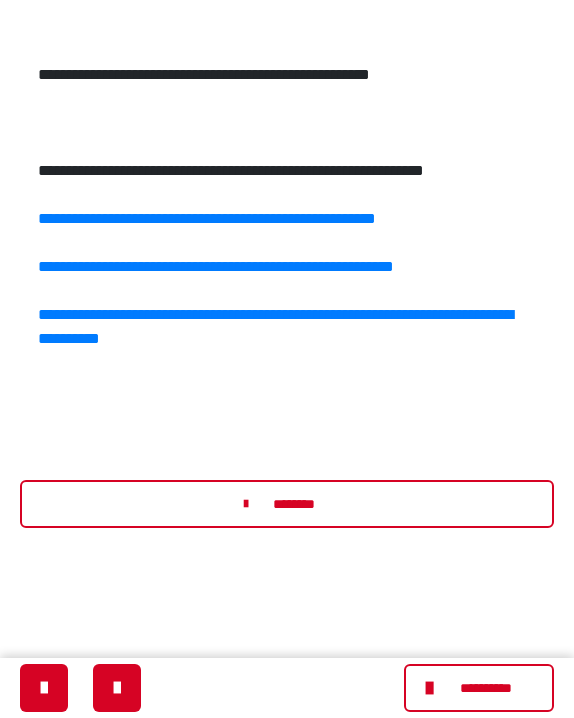 scroll, scrollTop: 437, scrollLeft: 0, axis: vertical 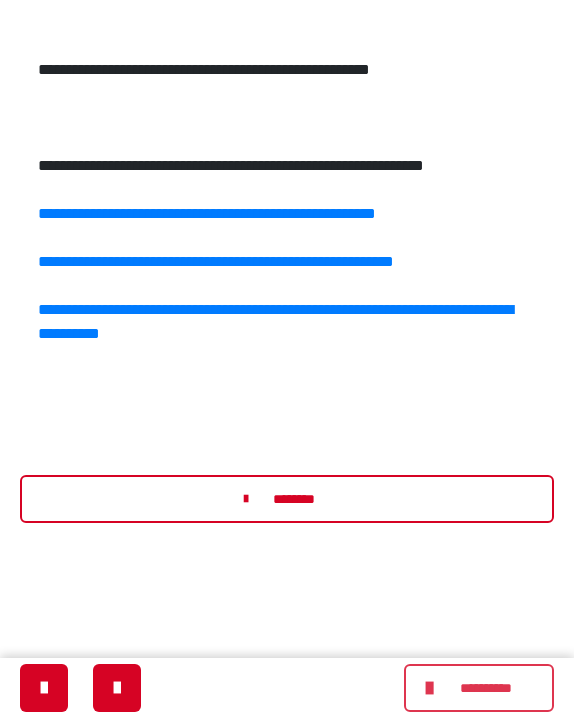click on "**********" at bounding box center (485, 688) 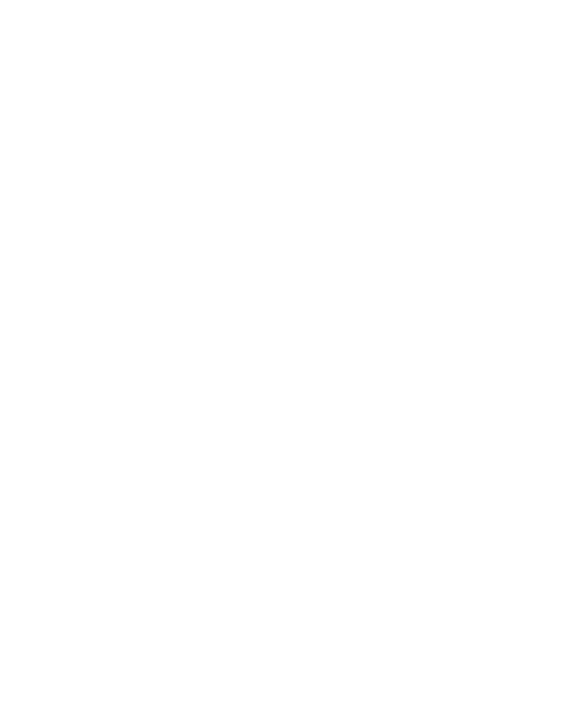 scroll, scrollTop: 438, scrollLeft: 0, axis: vertical 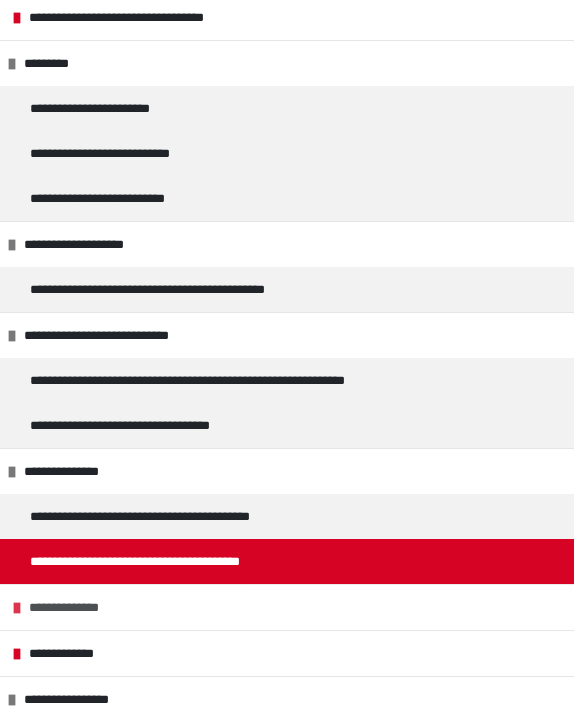click on "**********" at bounding box center (287, 607) 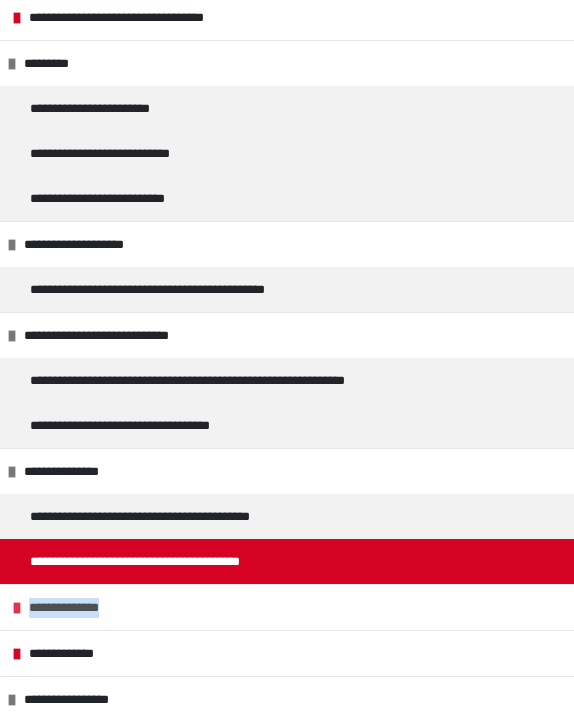 click on "**********" at bounding box center (287, 607) 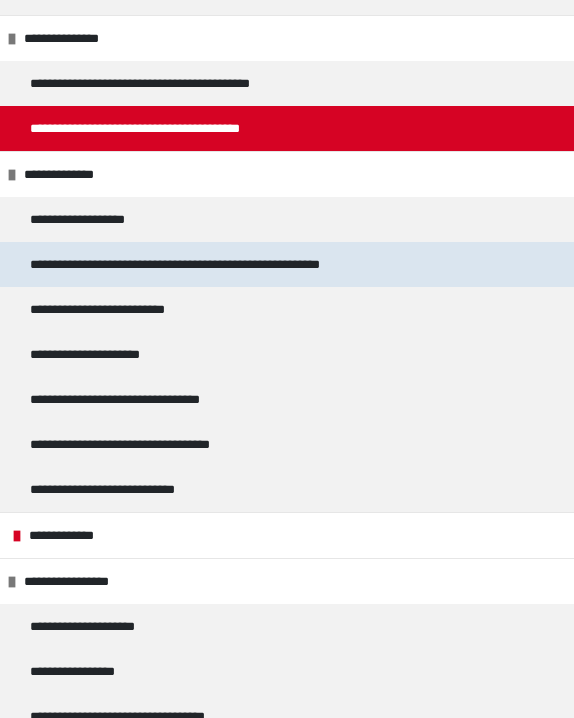scroll, scrollTop: 729, scrollLeft: 0, axis: vertical 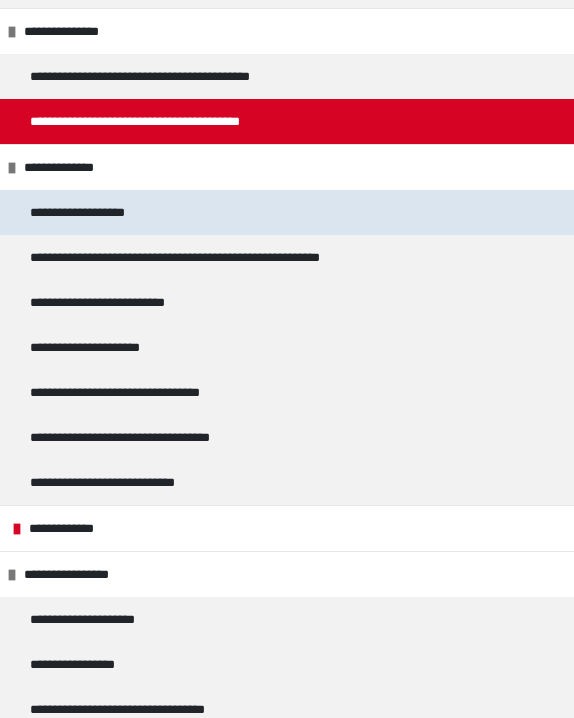 click on "**********" at bounding box center (93, 212) 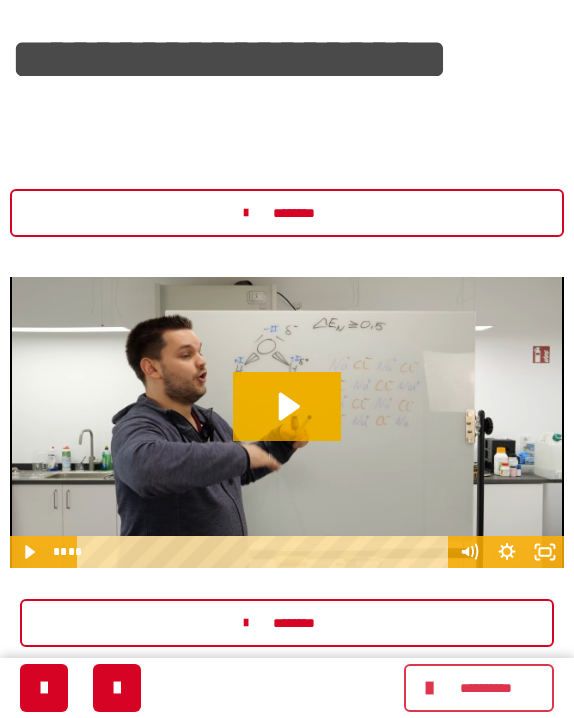 scroll, scrollTop: 127, scrollLeft: 0, axis: vertical 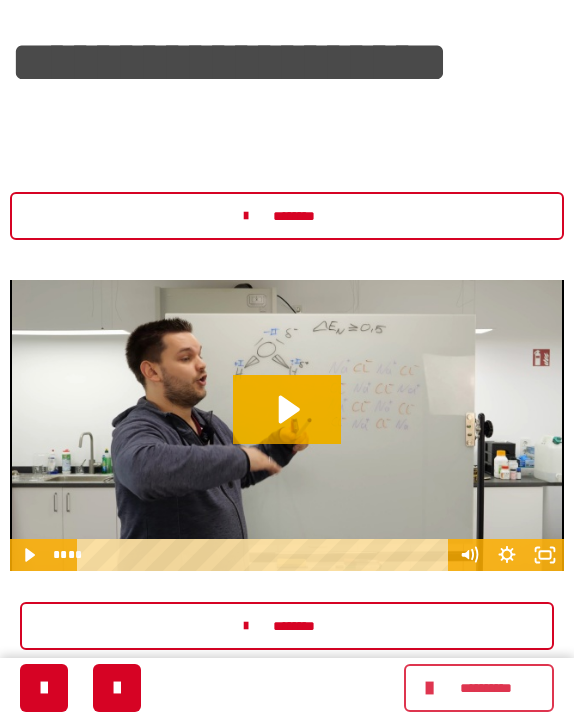click on "**********" at bounding box center (485, 688) 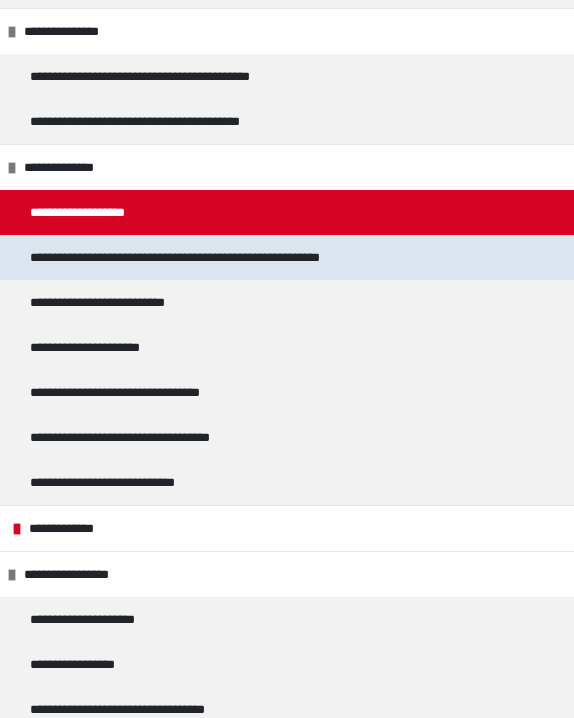 click on "**********" at bounding box center [225, 257] 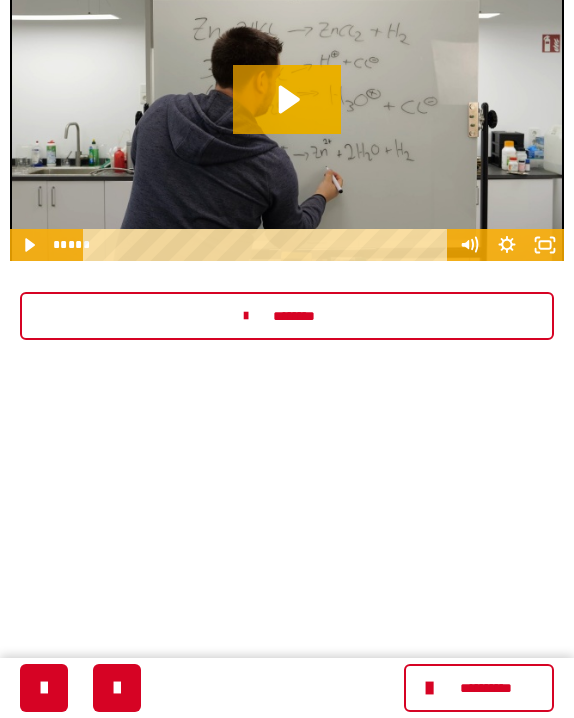 scroll, scrollTop: 617, scrollLeft: 0, axis: vertical 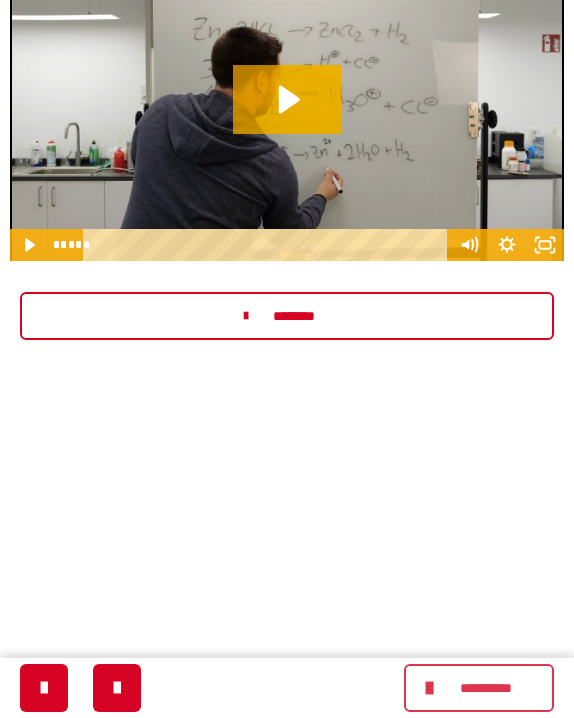 click on "**********" at bounding box center [479, 688] 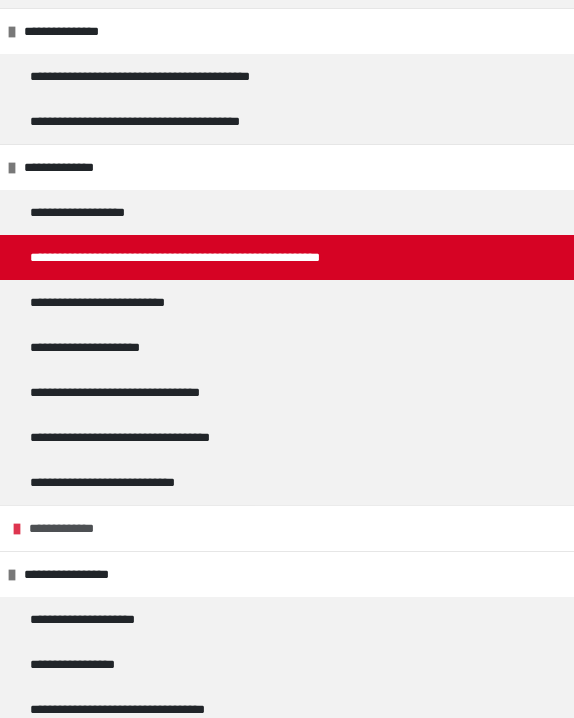 click on "**********" at bounding box center (287, 528) 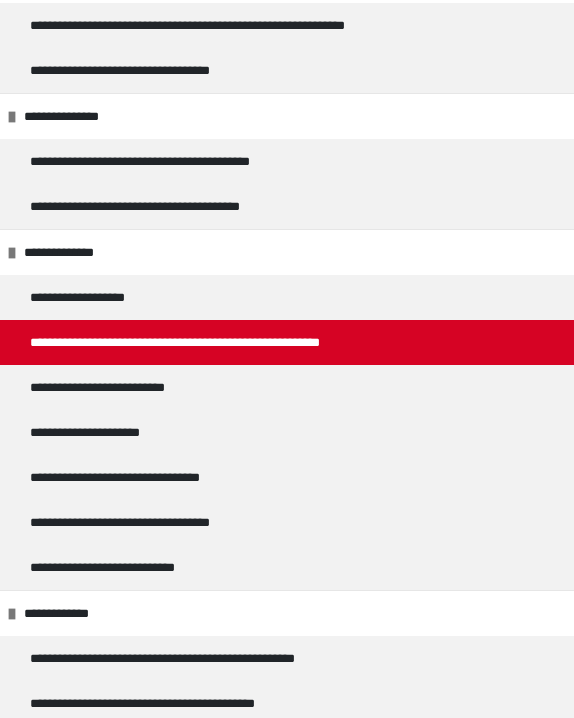 scroll, scrollTop: 648, scrollLeft: 0, axis: vertical 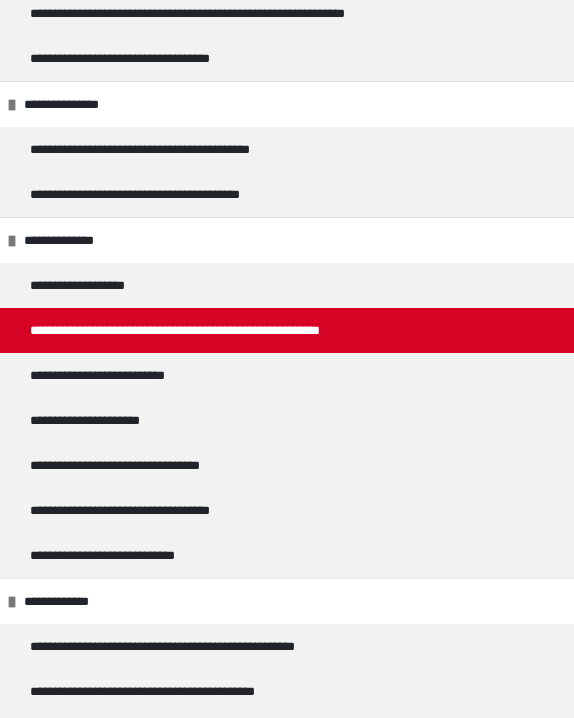 click on "**********" at bounding box center [225, 330] 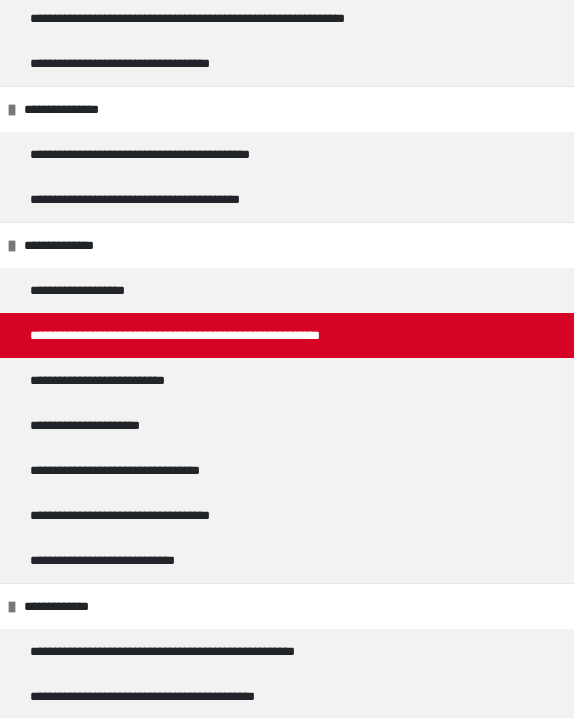 scroll, scrollTop: 0, scrollLeft: 0, axis: both 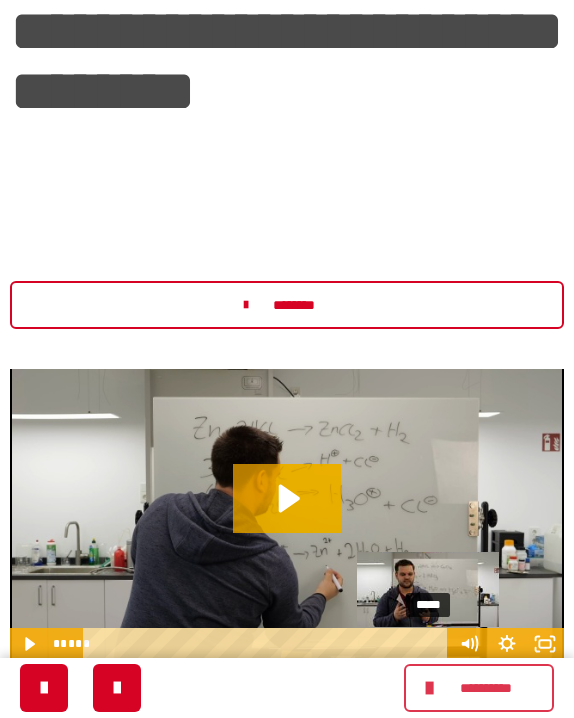 click on "*****" at bounding box center [268, 644] 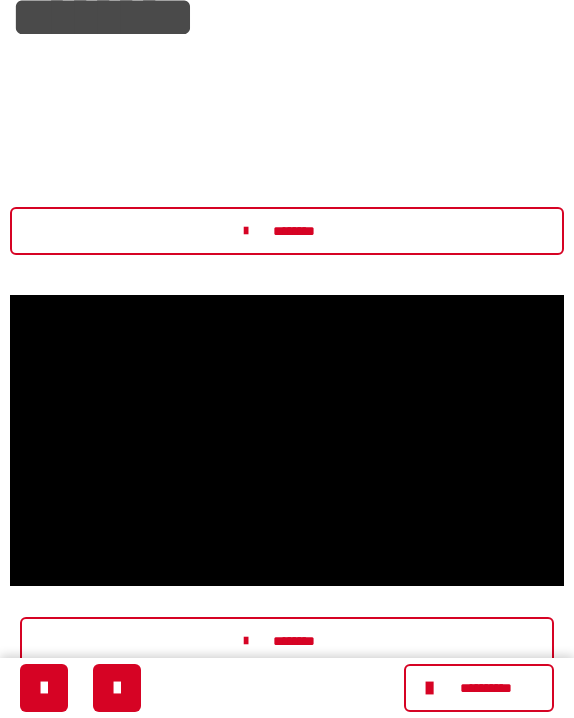 scroll, scrollTop: 294, scrollLeft: 0, axis: vertical 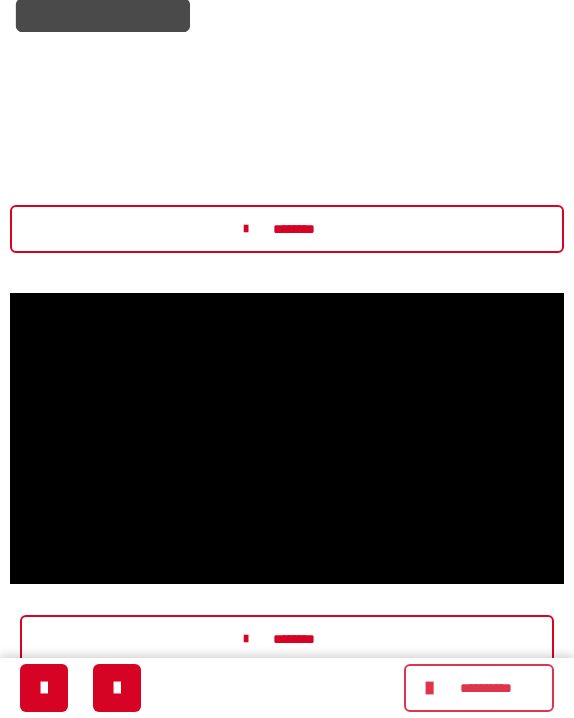 click on "**********" at bounding box center [485, 688] 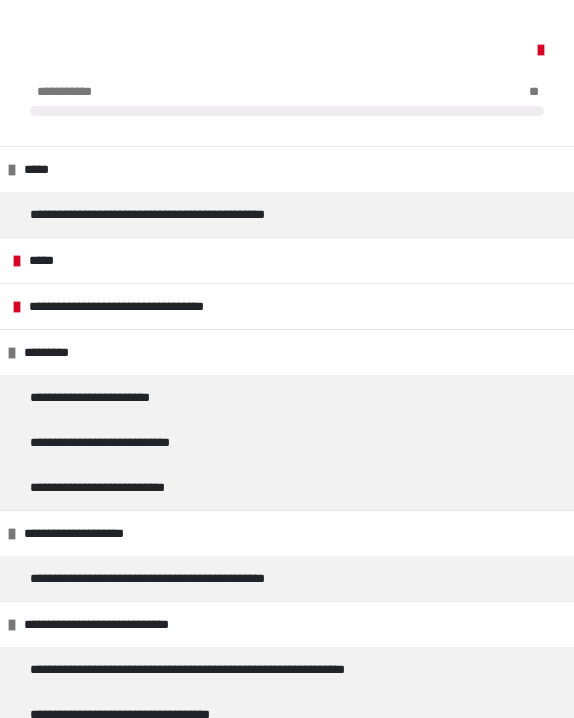 click on "**********" at bounding box center [124, 1031] 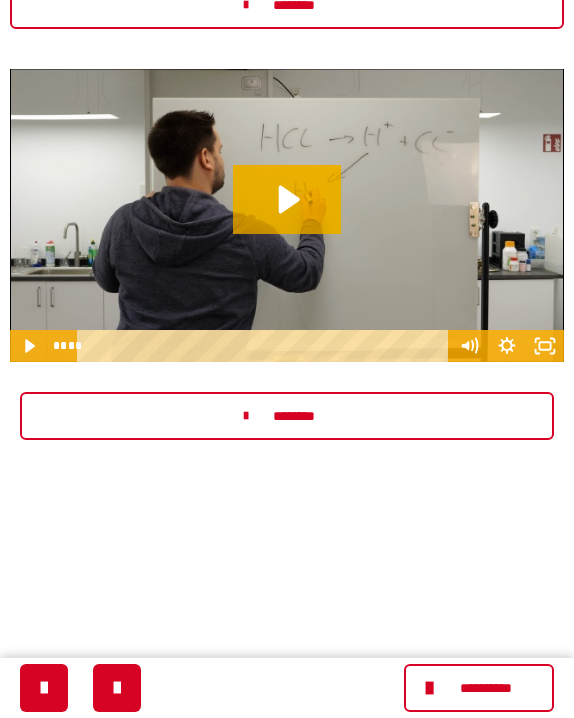 scroll, scrollTop: 341, scrollLeft: 0, axis: vertical 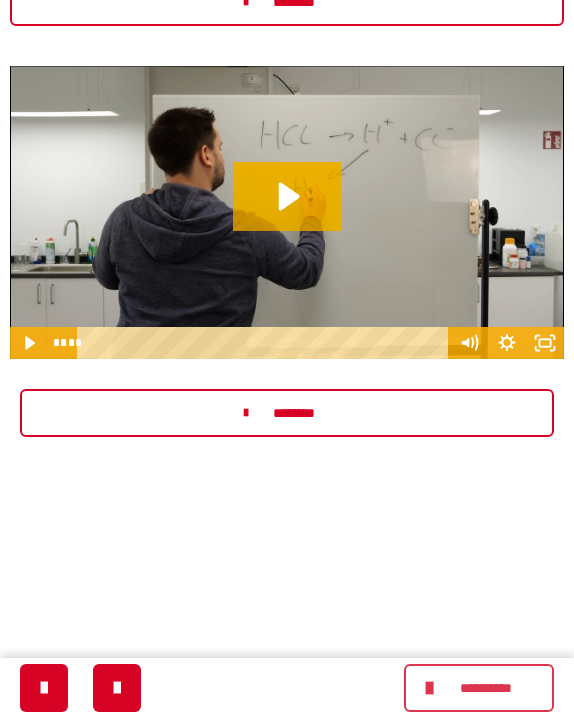 click on "**********" at bounding box center [485, 688] 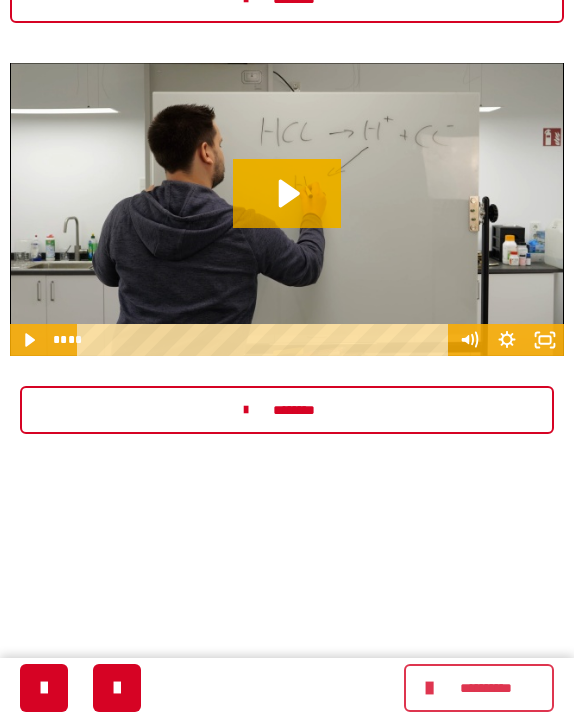 scroll, scrollTop: 344, scrollLeft: 0, axis: vertical 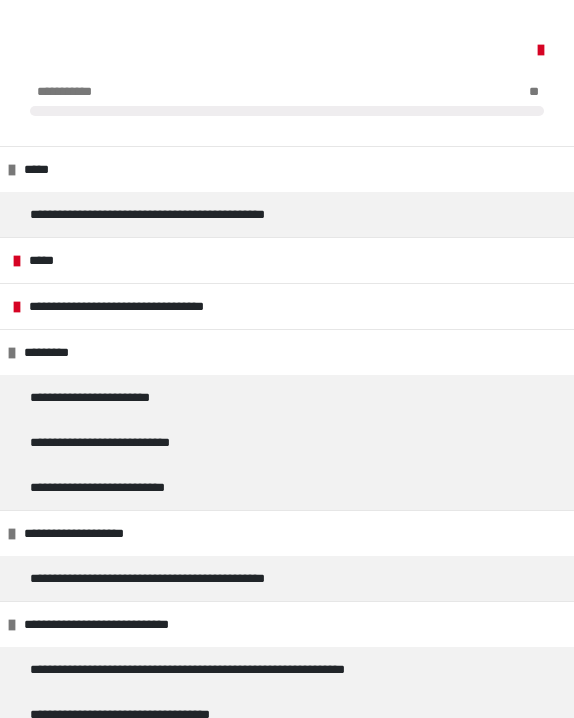 click on "**********" at bounding box center [105, 1076] 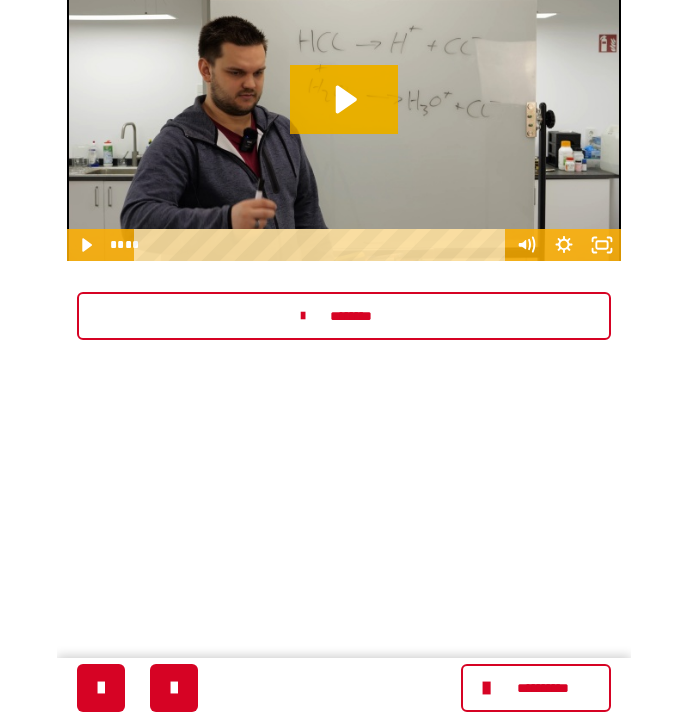 scroll, scrollTop: 437, scrollLeft: 0, axis: vertical 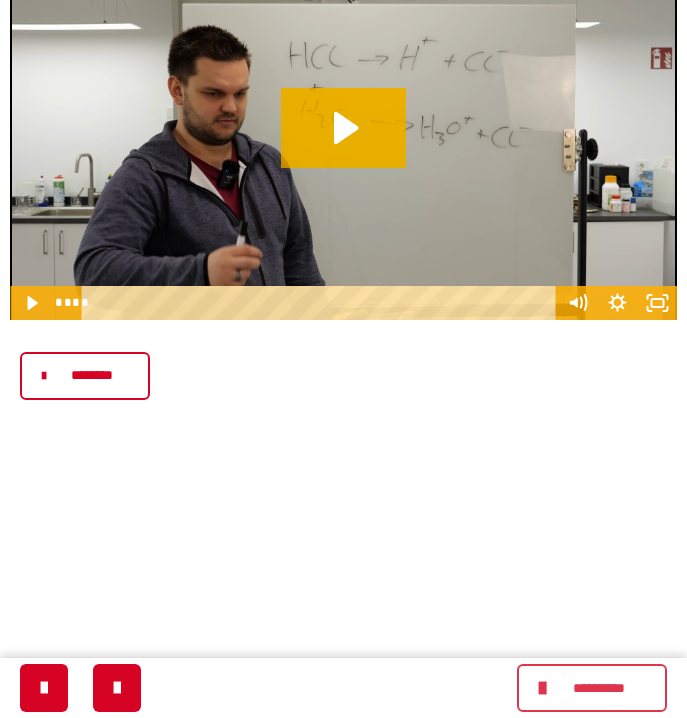 click on "**********" at bounding box center [598, 688] 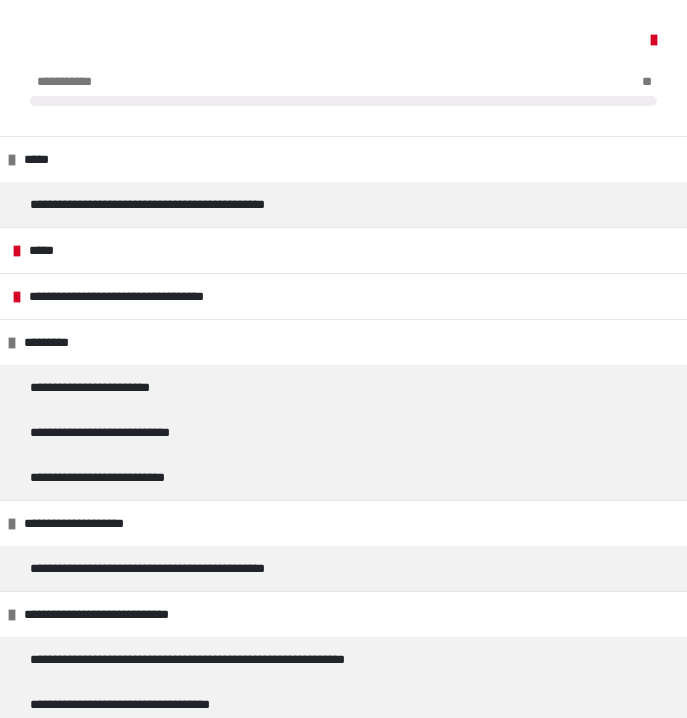 scroll, scrollTop: 439, scrollLeft: 1, axis: both 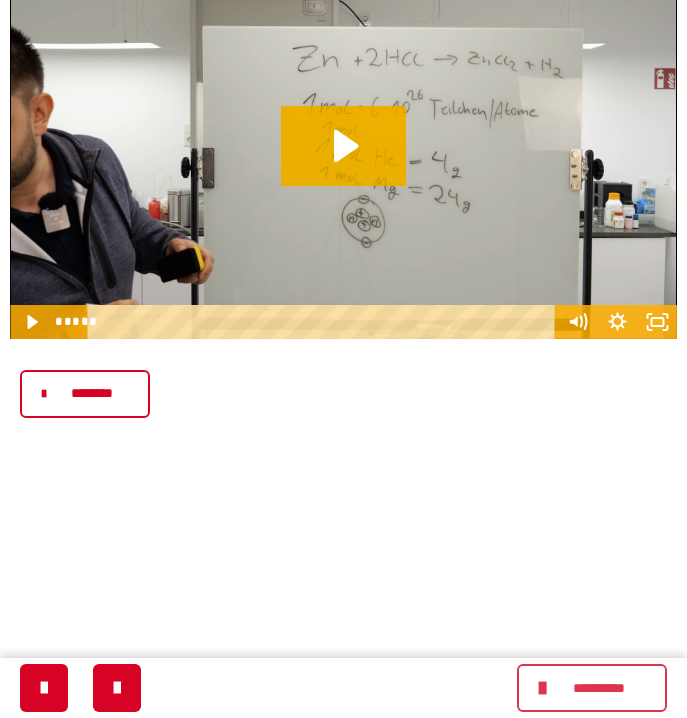 click on "**********" at bounding box center [598, 688] 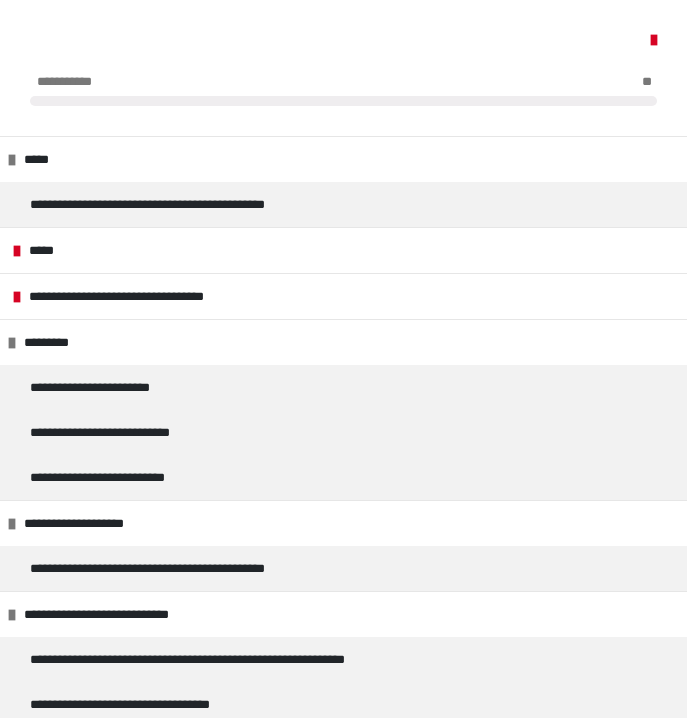 click on "**********" at bounding box center [149, 1156] 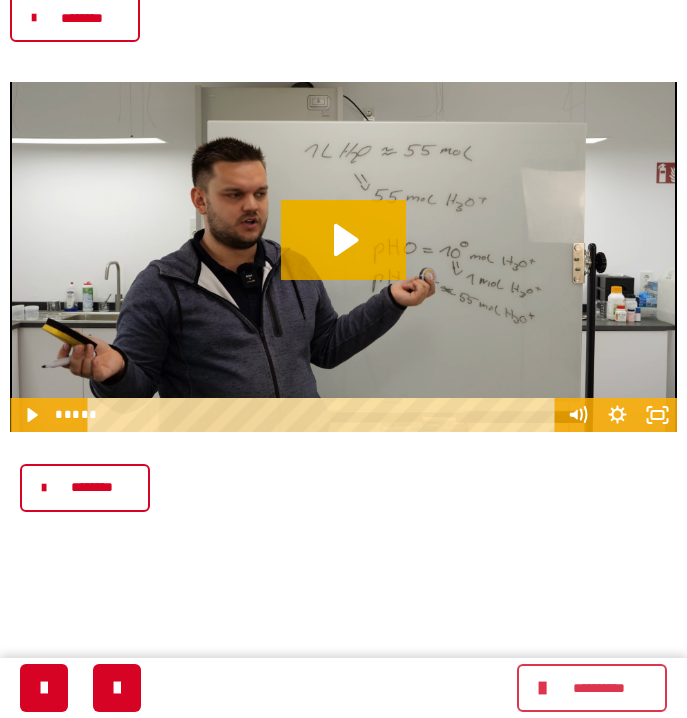 scroll, scrollTop: 385, scrollLeft: 1, axis: both 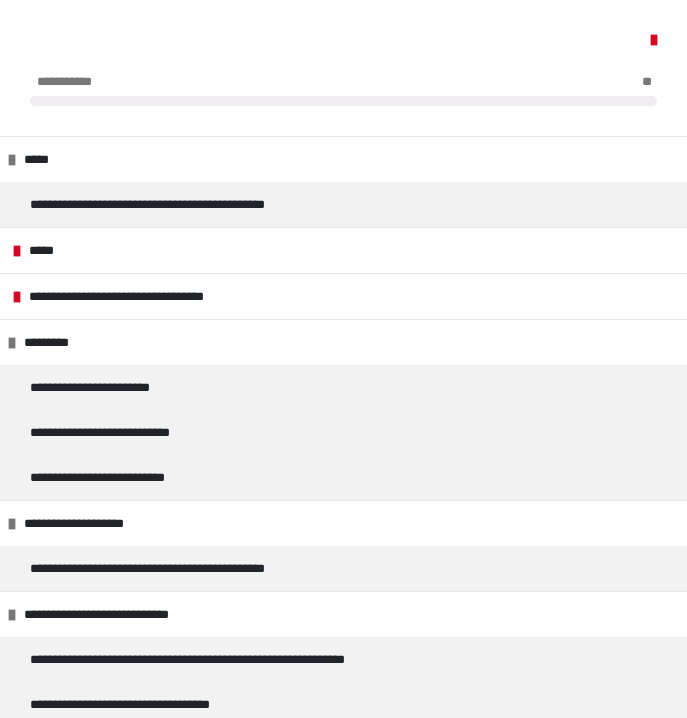 click on "**********" at bounding box center (149, 1156) 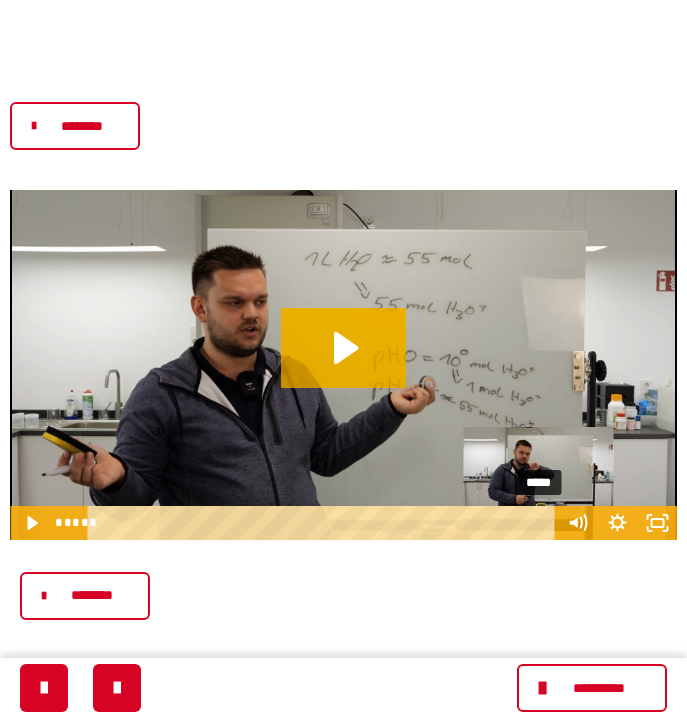 scroll, scrollTop: 269, scrollLeft: 0, axis: vertical 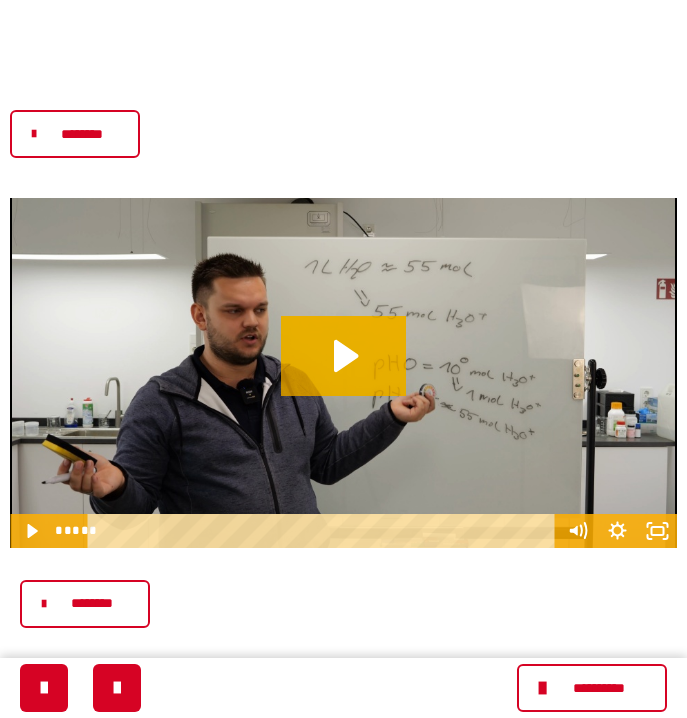 drag, startPoint x: 557, startPoint y: 675, endPoint x: 548, endPoint y: 665, distance: 13.453624 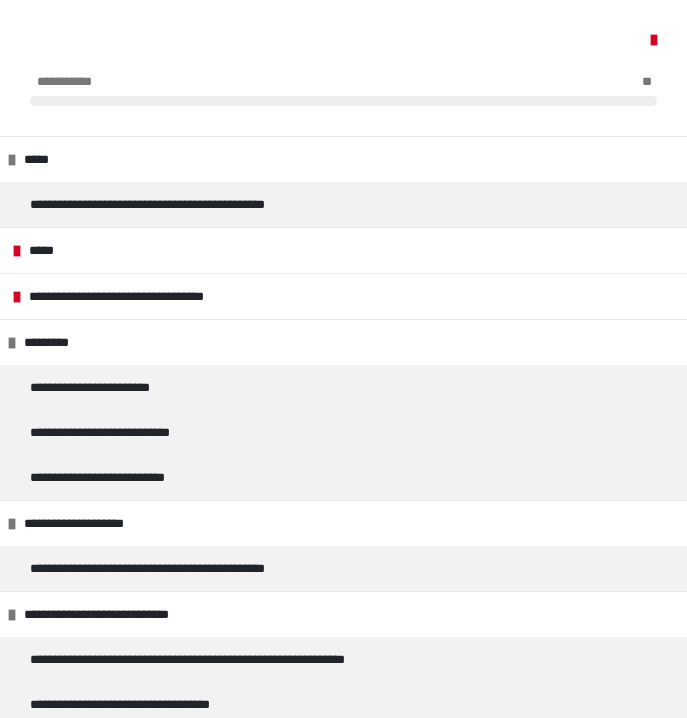 click on "**********" at bounding box center (343, 1201) 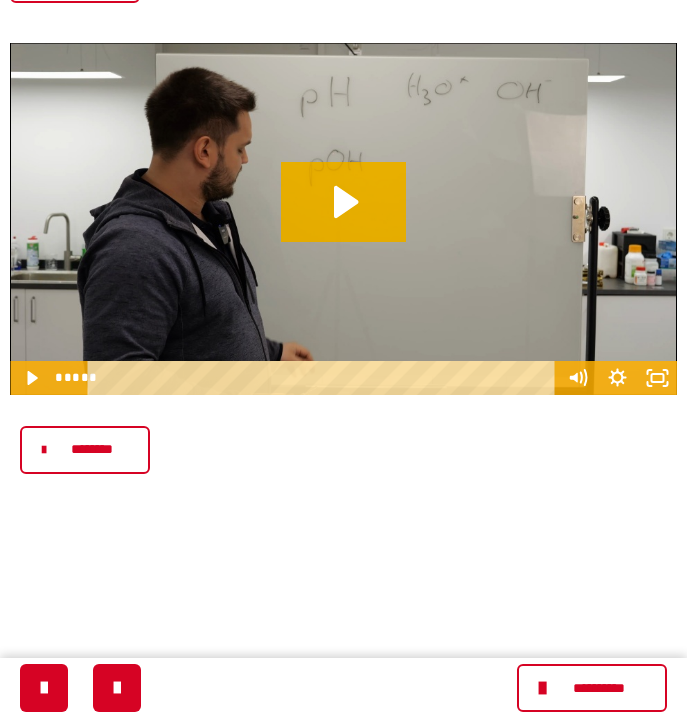 scroll, scrollTop: 374, scrollLeft: 0, axis: vertical 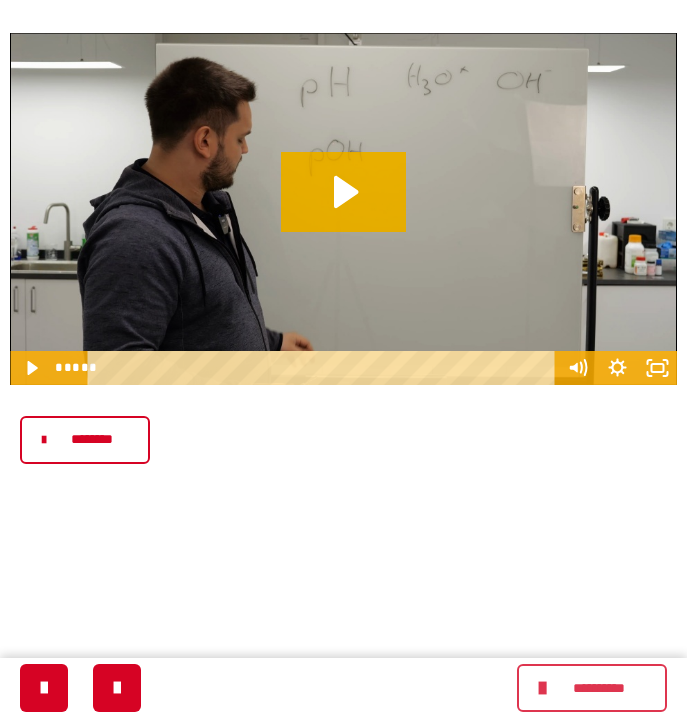 click on "**********" at bounding box center (598, 688) 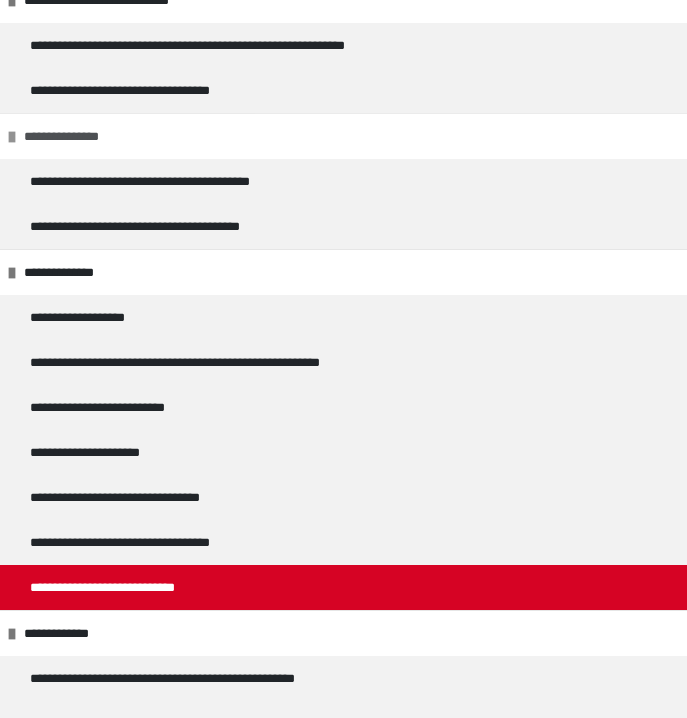 scroll, scrollTop: 615, scrollLeft: 0, axis: vertical 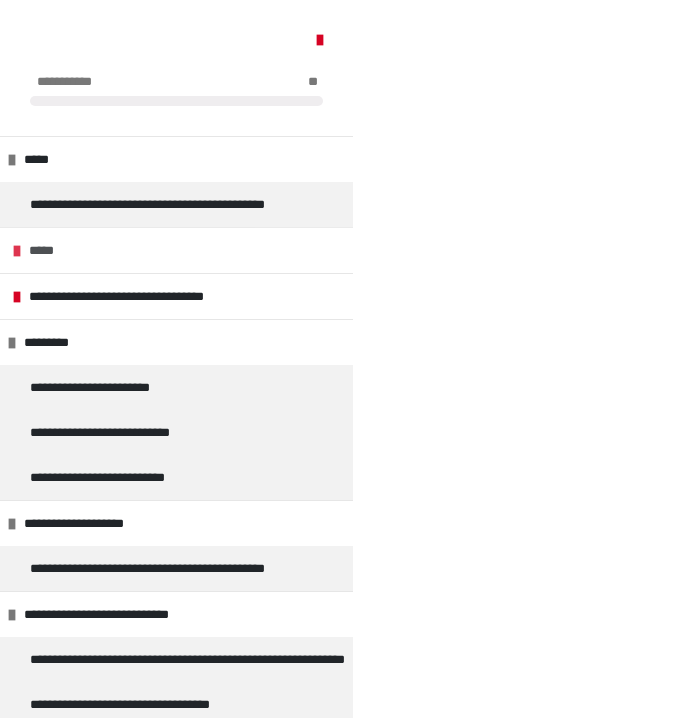 click on "*****" at bounding box center [51, 250] 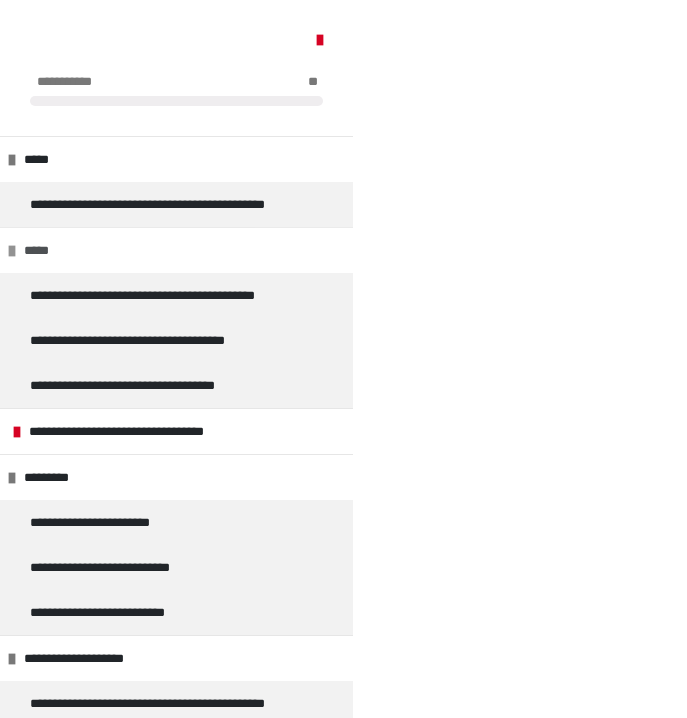 click on "*****" at bounding box center (46, 250) 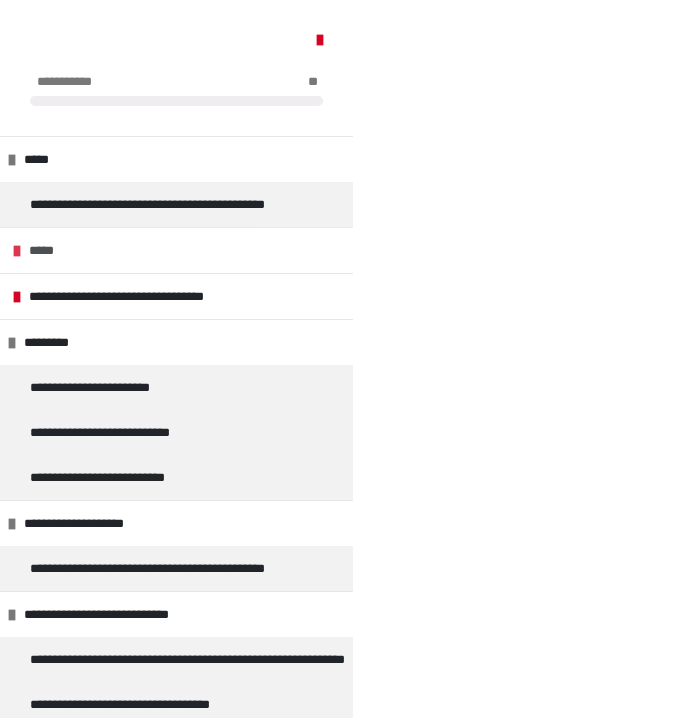 click on "*****" at bounding box center (51, 250) 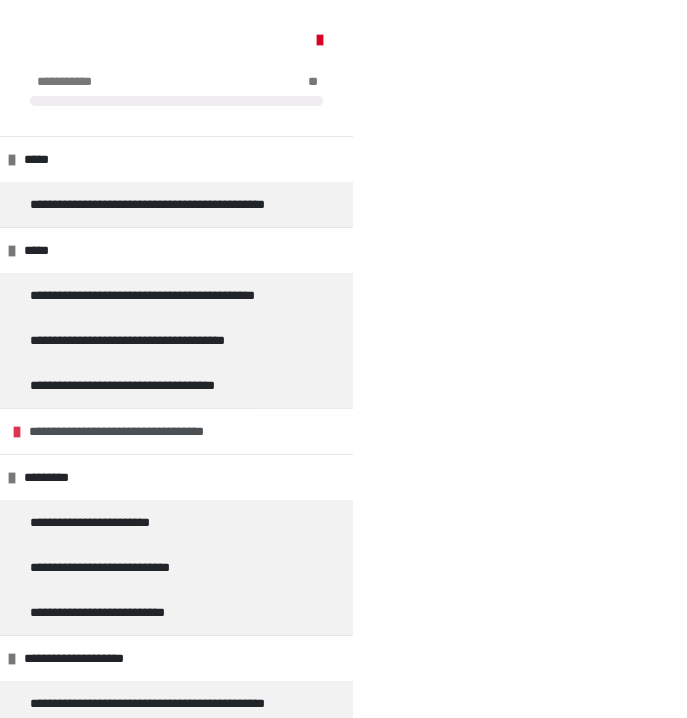 click on "**********" at bounding box center (152, 431) 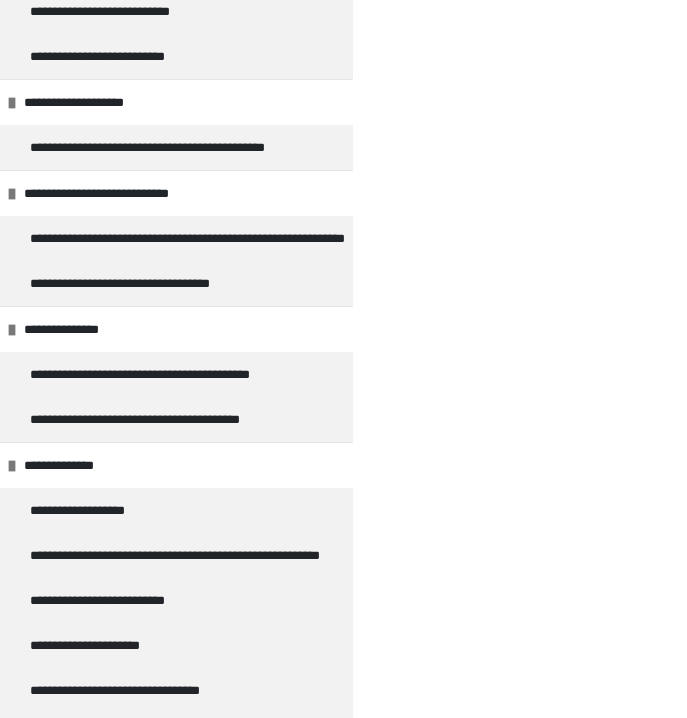 scroll, scrollTop: 793, scrollLeft: 0, axis: vertical 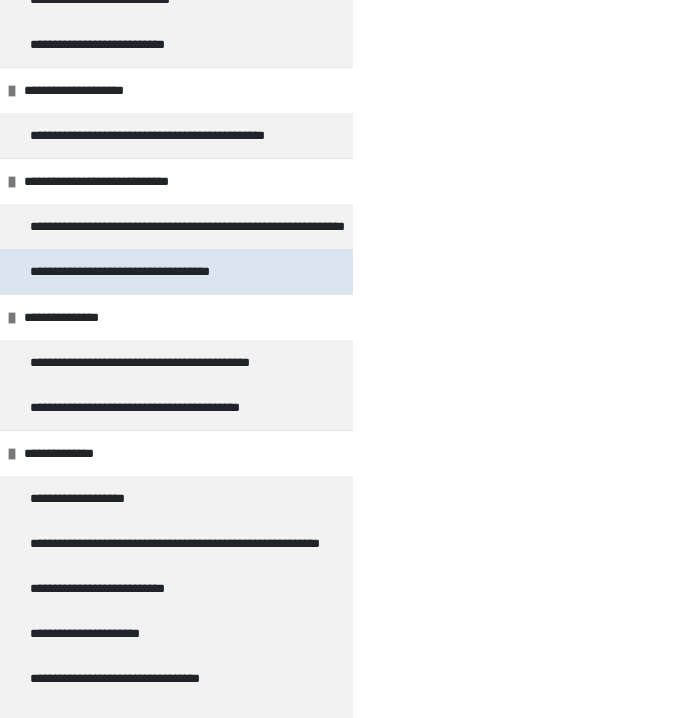 click on "**********" at bounding box center [147, 271] 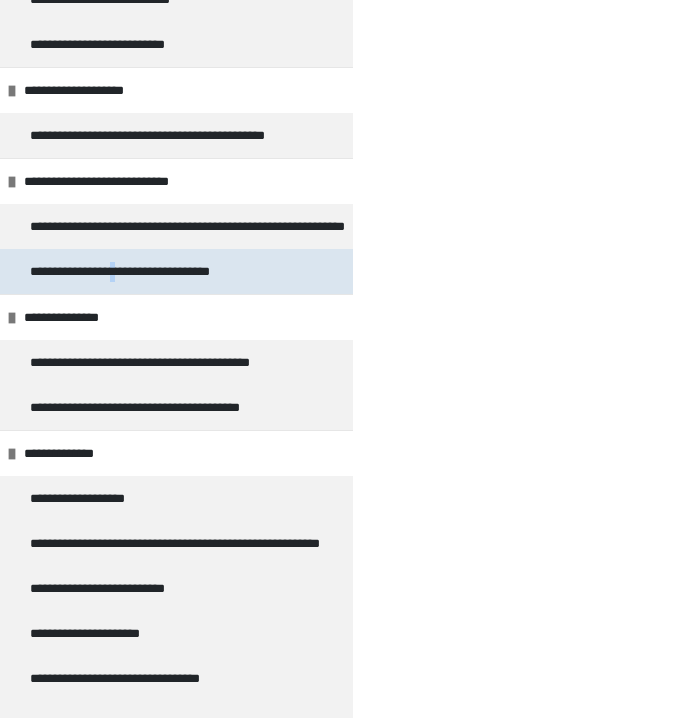 click on "**********" at bounding box center (147, 271) 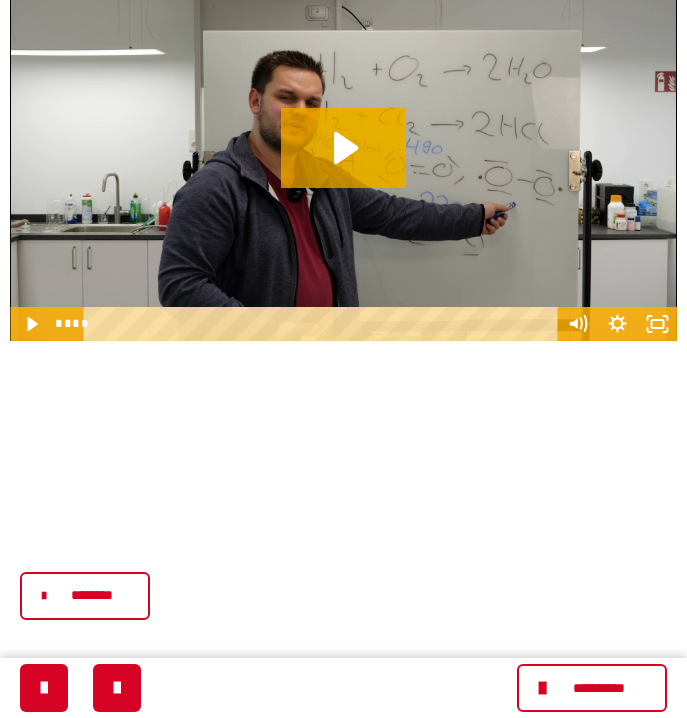 scroll, scrollTop: 437, scrollLeft: 0, axis: vertical 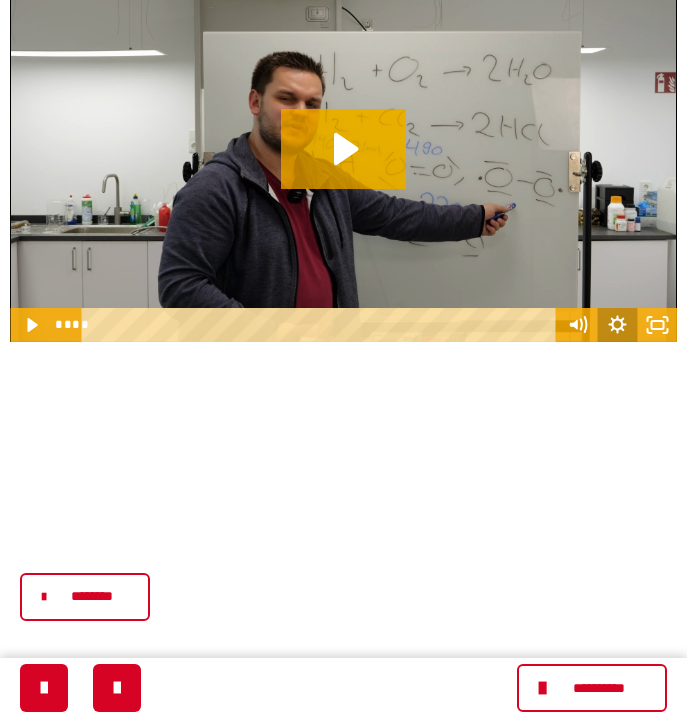 drag, startPoint x: 411, startPoint y: 305, endPoint x: 628, endPoint y: 313, distance: 217.14742 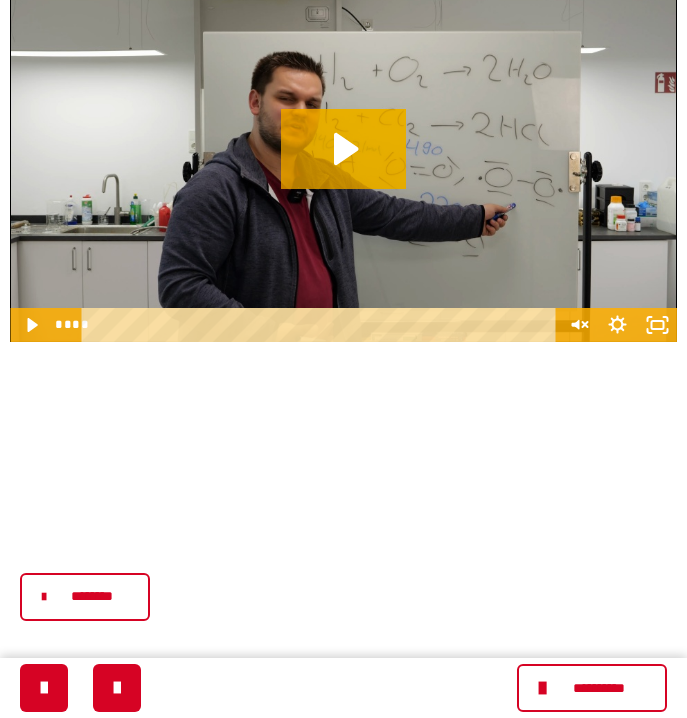 drag, startPoint x: 546, startPoint y: 304, endPoint x: 0, endPoint y: 330, distance: 546.6187 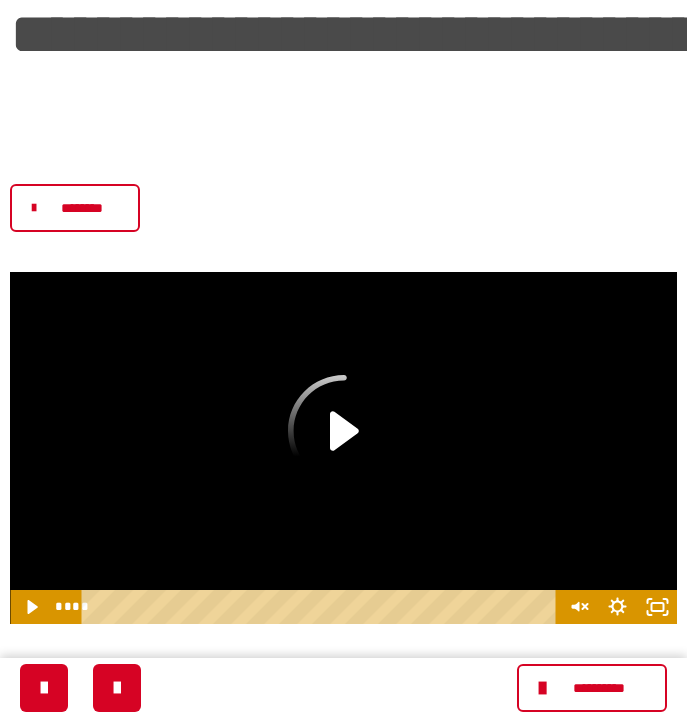 scroll, scrollTop: 153, scrollLeft: 0, axis: vertical 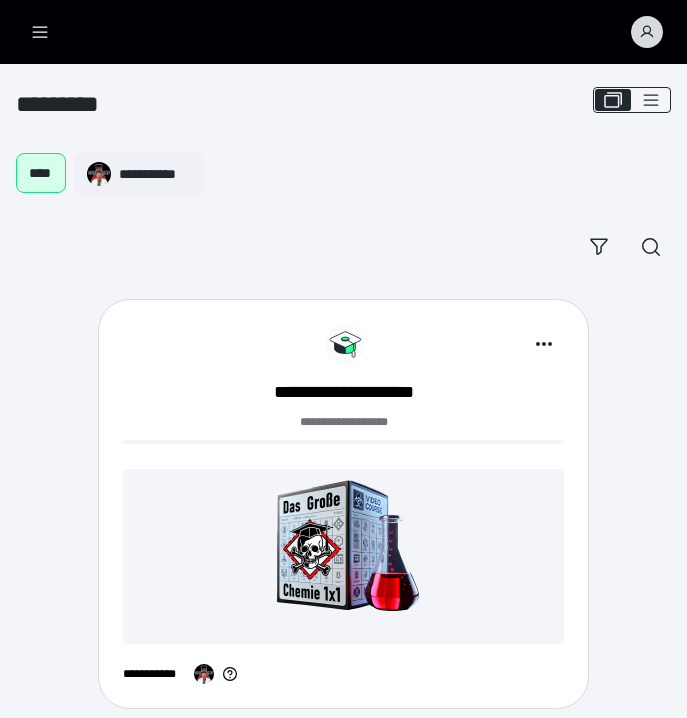 click at bounding box center [343, 556] 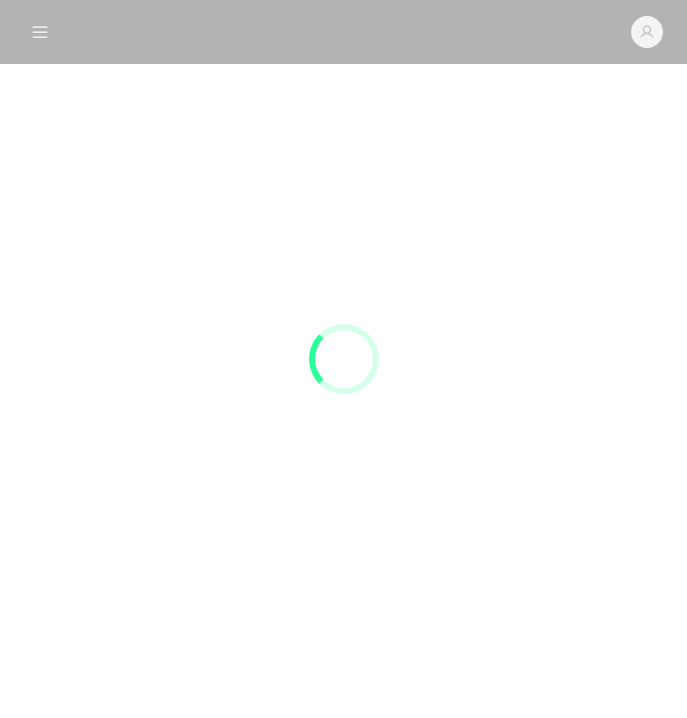 scroll, scrollTop: 0, scrollLeft: 0, axis: both 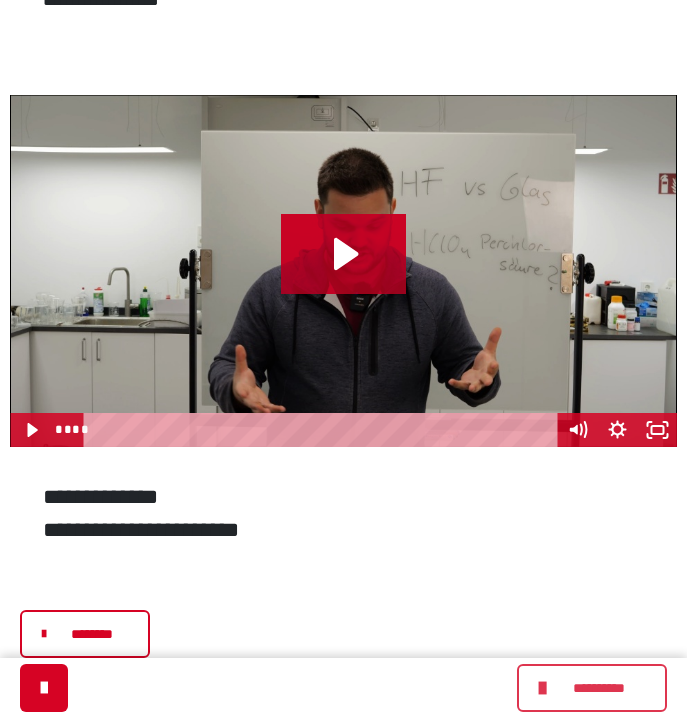 click on "**********" at bounding box center [598, 688] 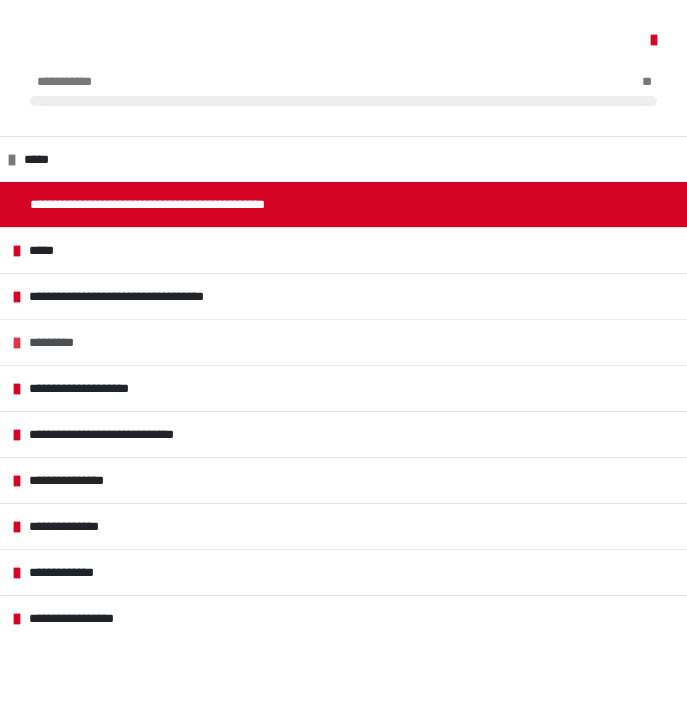 scroll, scrollTop: 511, scrollLeft: 0, axis: vertical 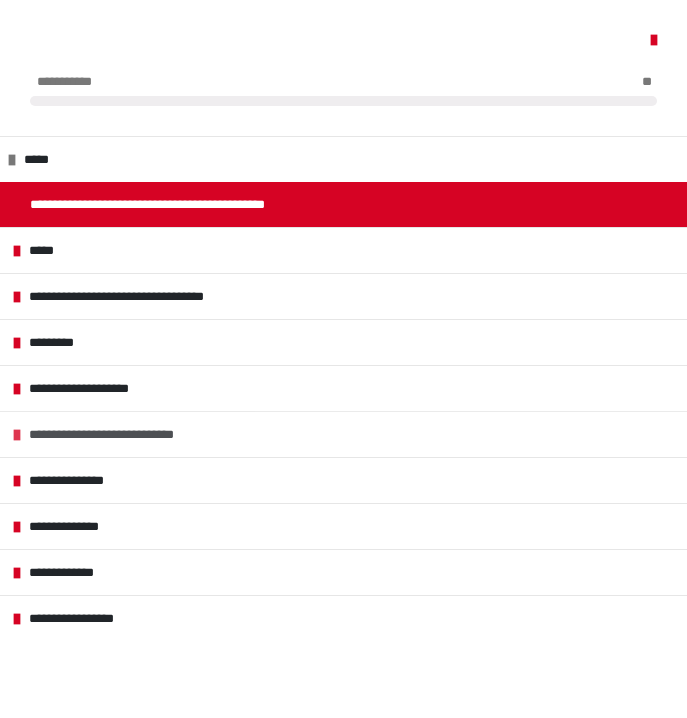 click on "**********" at bounding box center [127, 434] 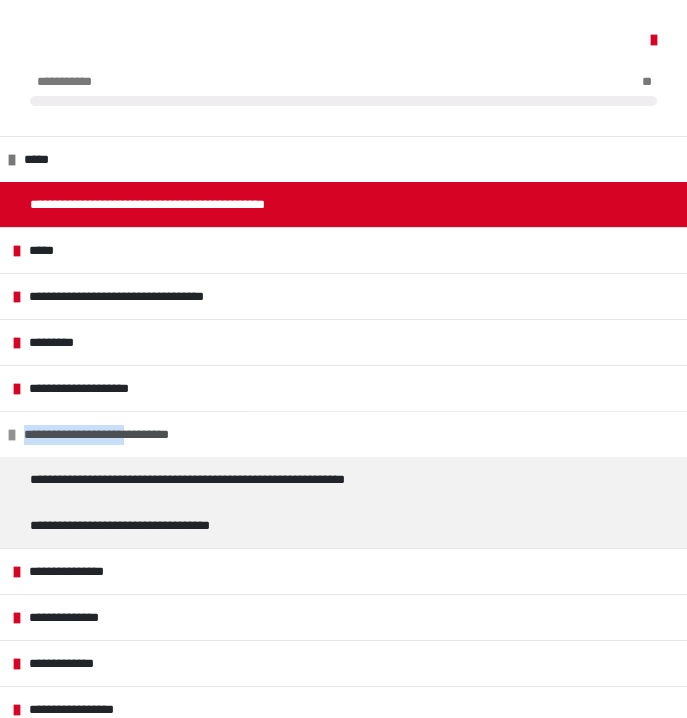 click on "**********" at bounding box center (122, 434) 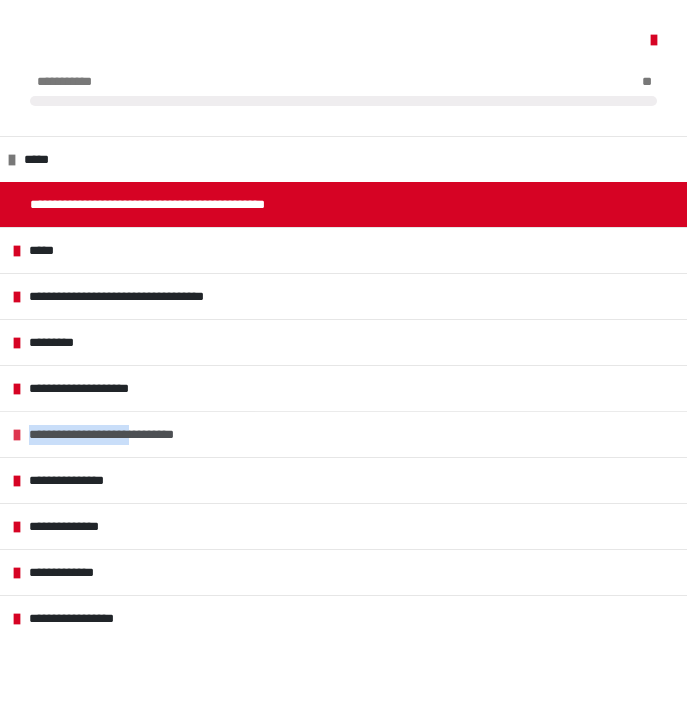 scroll, scrollTop: 511, scrollLeft: 0, axis: vertical 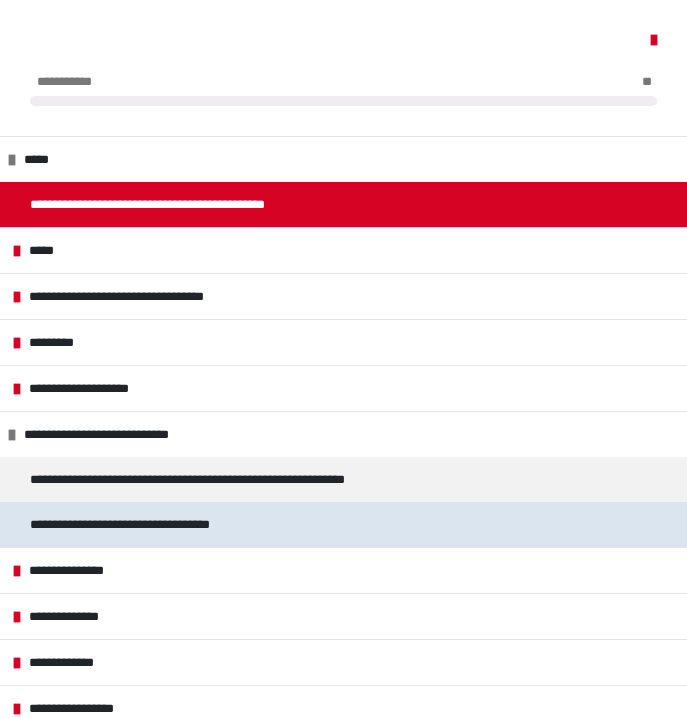 click on "**********" at bounding box center (147, 524) 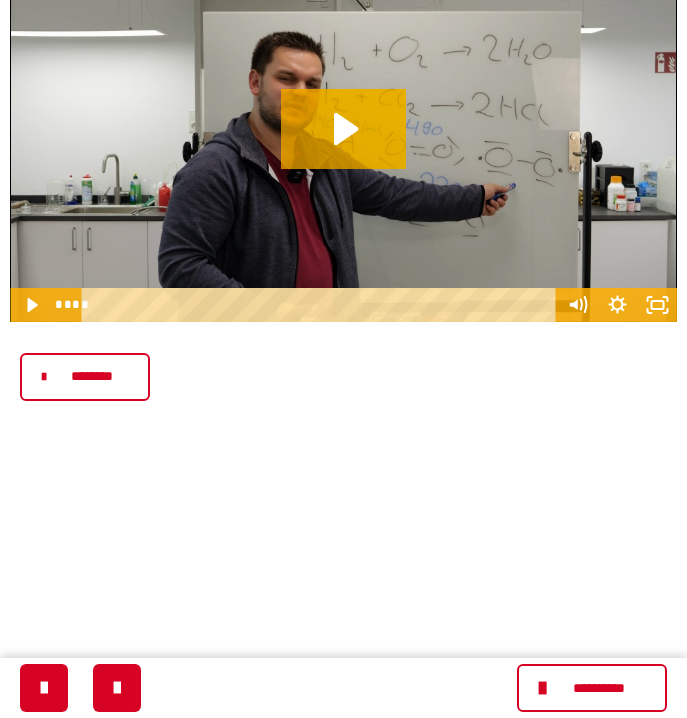 scroll, scrollTop: 437, scrollLeft: 0, axis: vertical 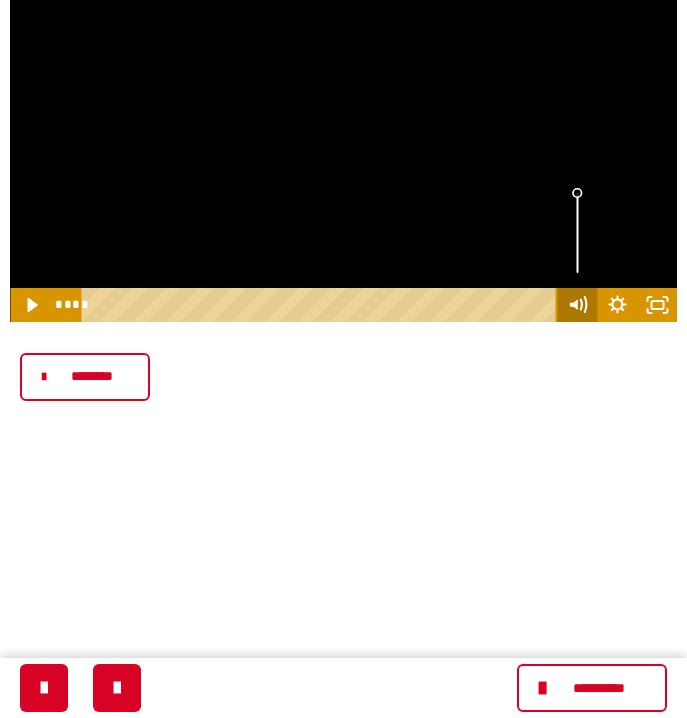 drag, startPoint x: 409, startPoint y: 304, endPoint x: 562, endPoint y: 305, distance: 153.00327 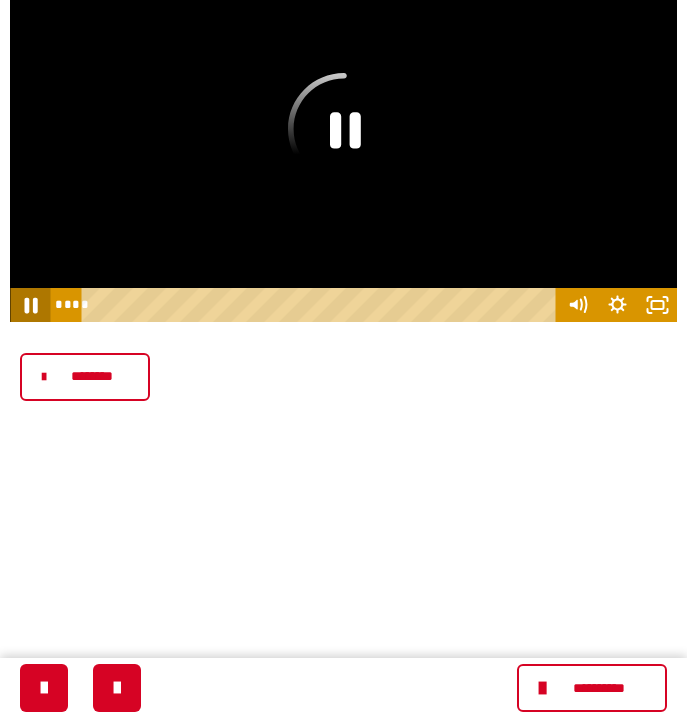 click 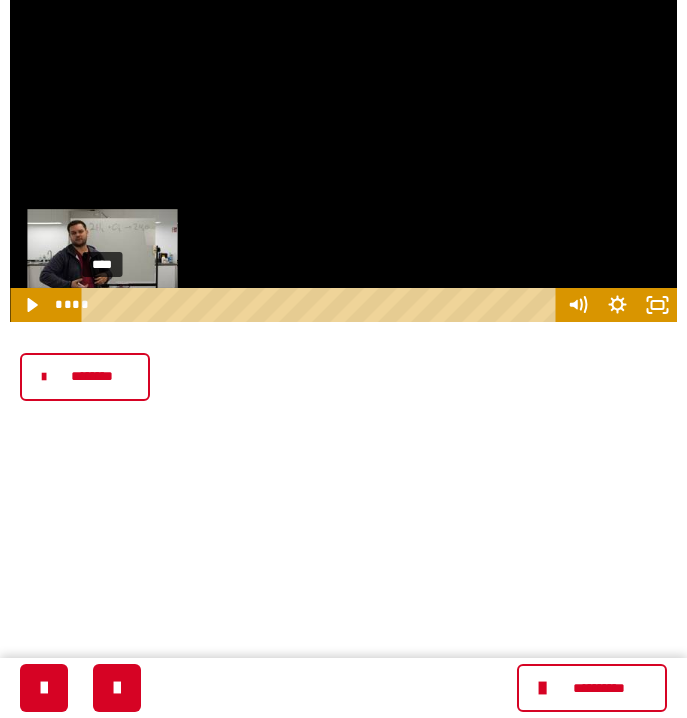 click on "****" at bounding box center [321, 305] 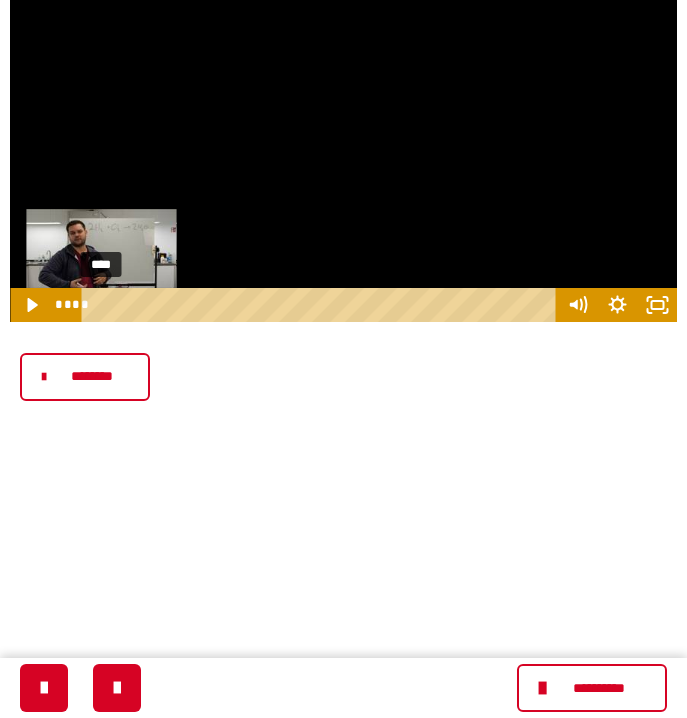 drag, startPoint x: 101, startPoint y: 305, endPoint x: 74, endPoint y: 305, distance: 27 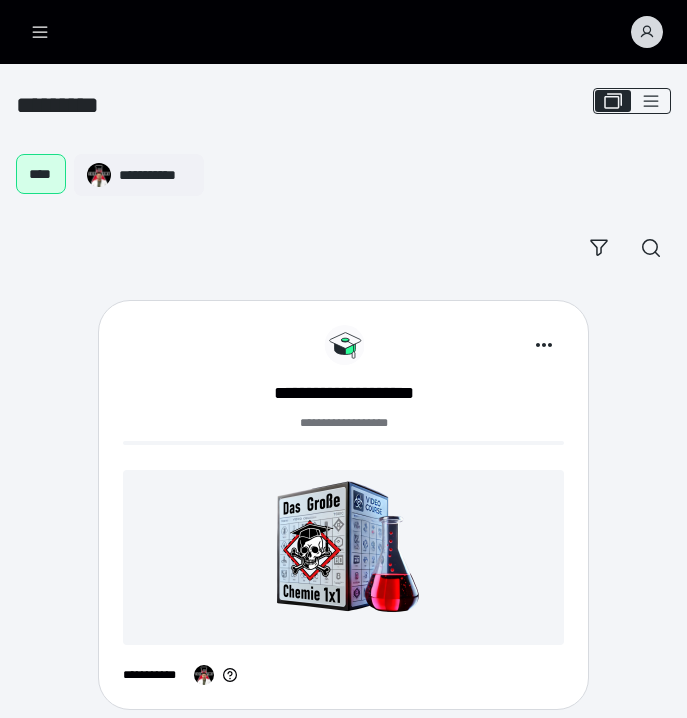 scroll, scrollTop: 0, scrollLeft: 0, axis: both 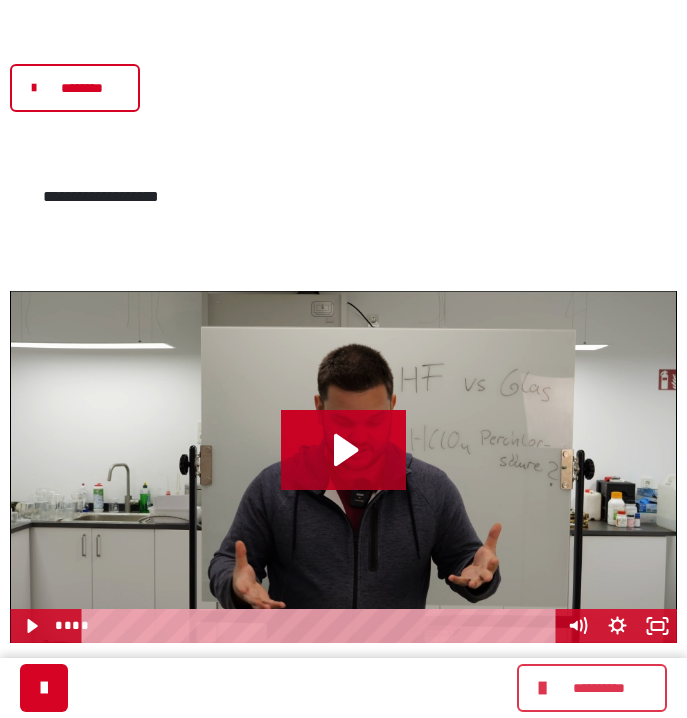 click on "**********" at bounding box center (592, 688) 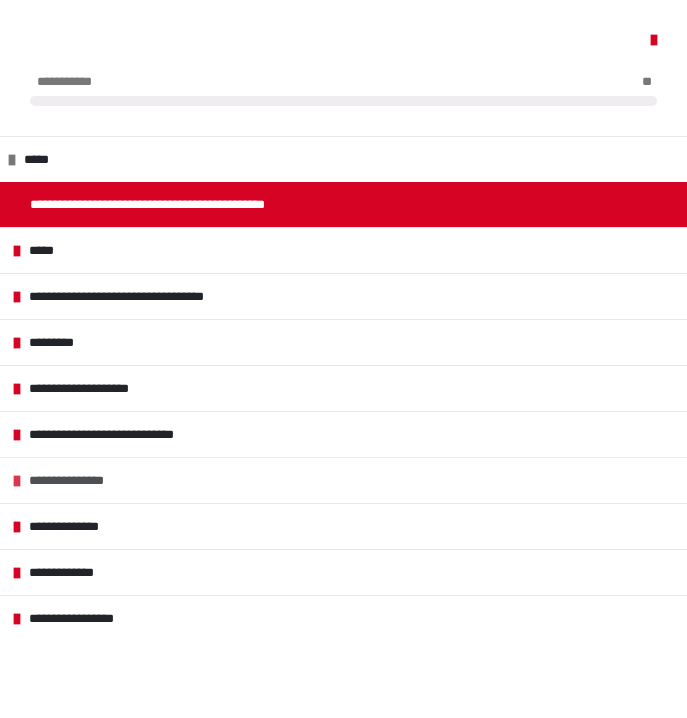 click on "**********" at bounding box center [84, 480] 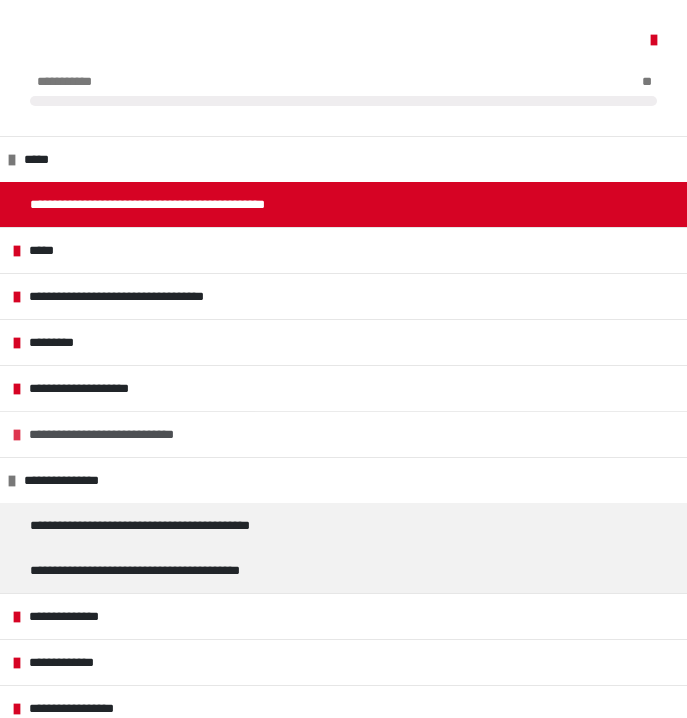 click on "**********" at bounding box center [127, 434] 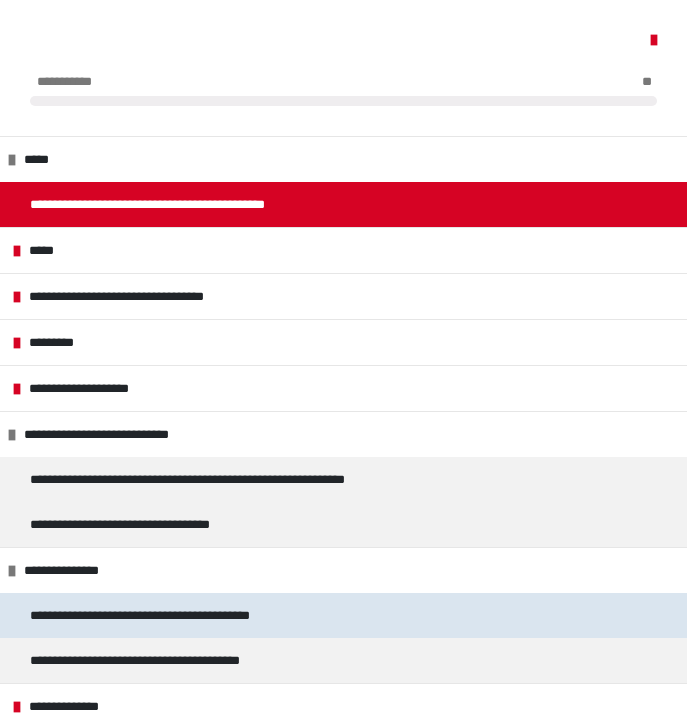 click on "**********" at bounding box center [184, 615] 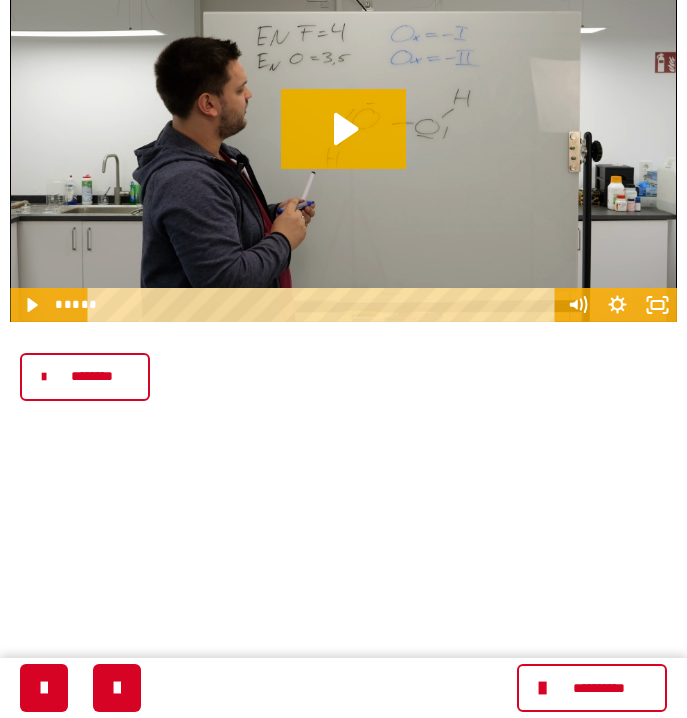 scroll, scrollTop: 497, scrollLeft: 0, axis: vertical 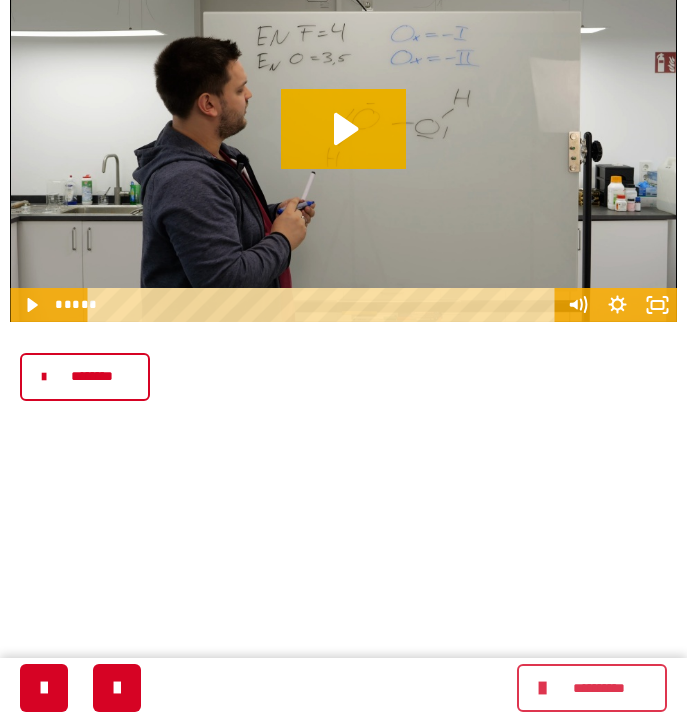 click on "**********" at bounding box center [598, 688] 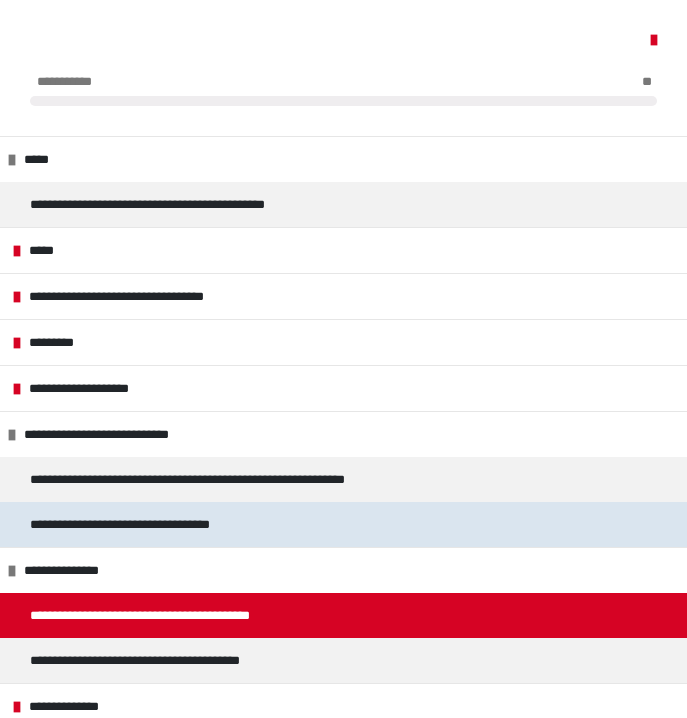 click on "**********" at bounding box center [147, 524] 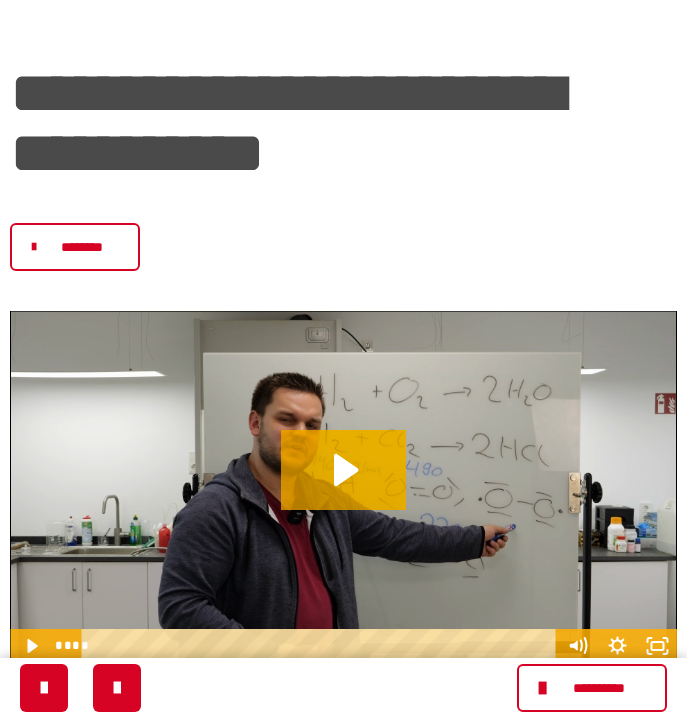scroll, scrollTop: 87, scrollLeft: 0, axis: vertical 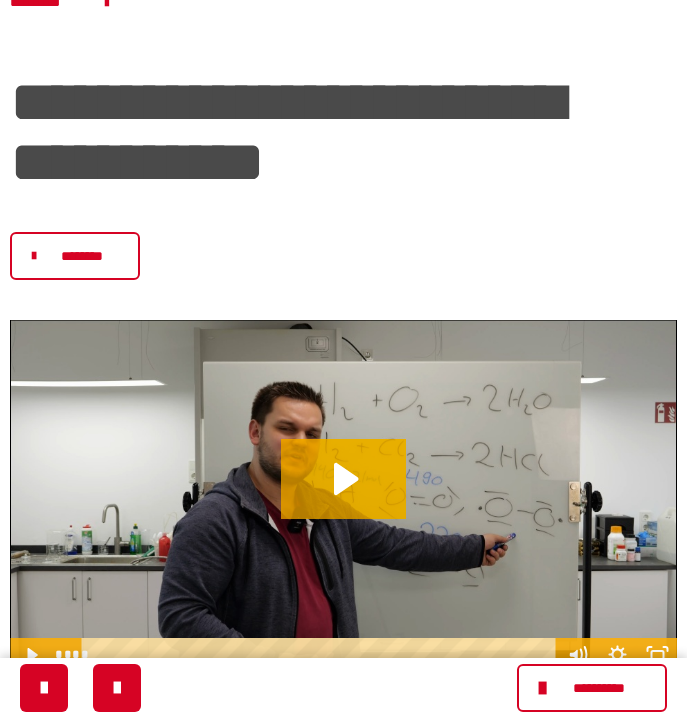 click on "**********" at bounding box center [598, 688] 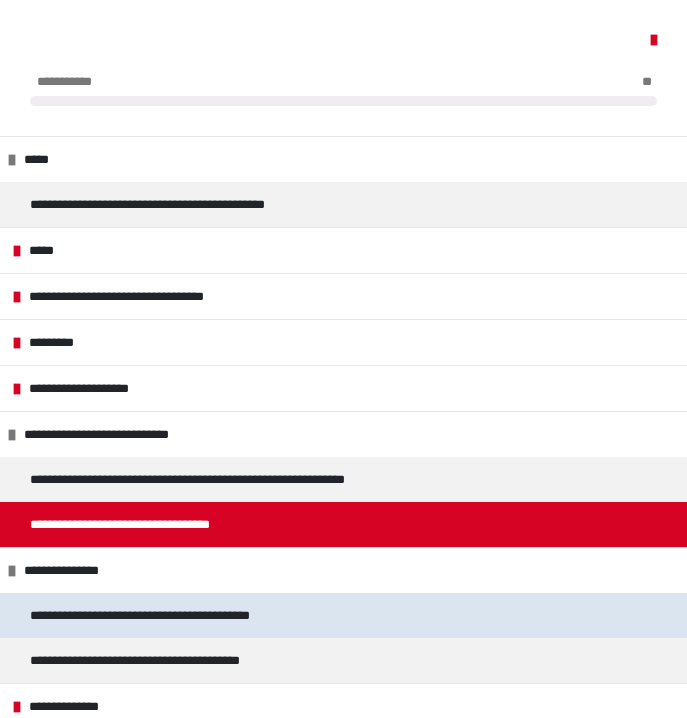 click on "**********" at bounding box center (184, 615) 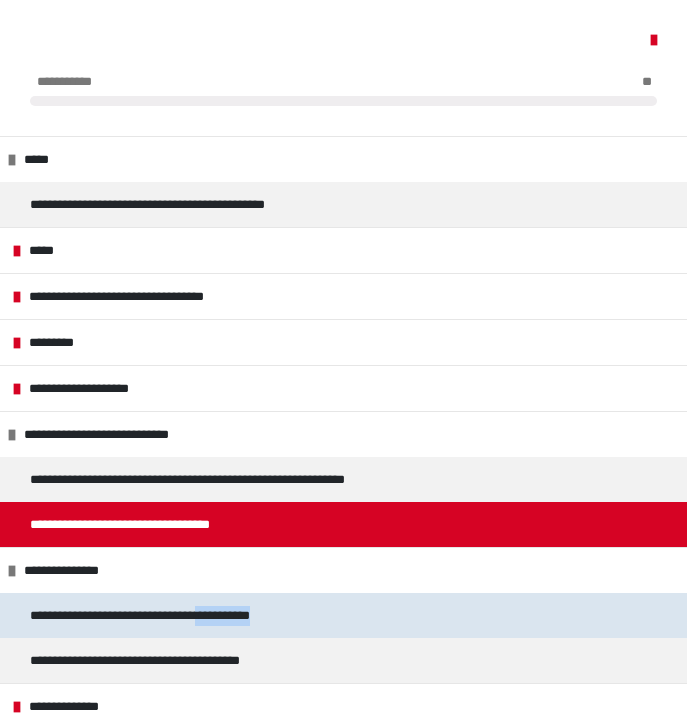 click on "**********" at bounding box center (184, 615) 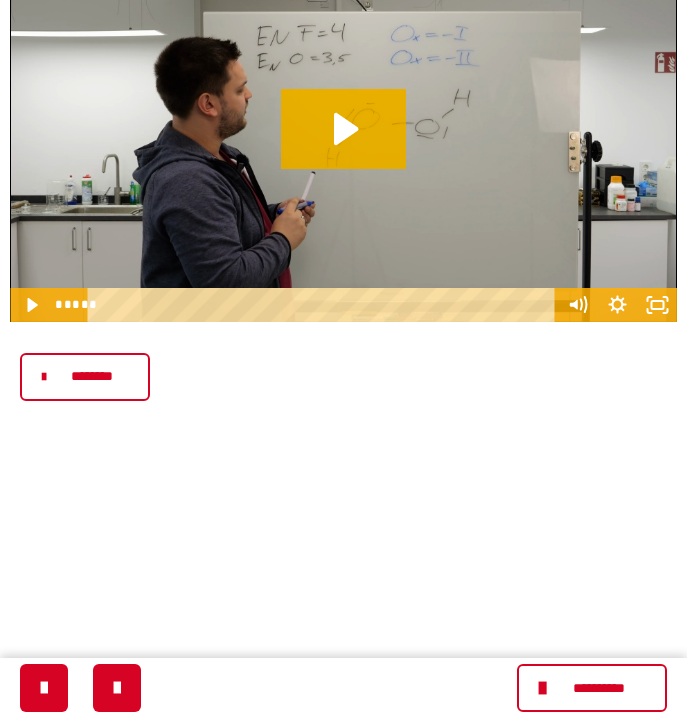 scroll, scrollTop: 497, scrollLeft: 0, axis: vertical 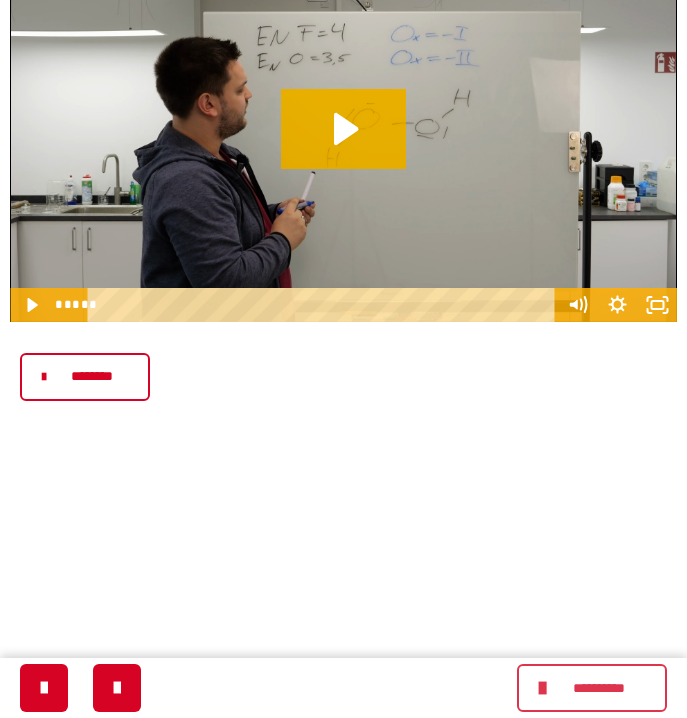 click on "**********" at bounding box center (598, 688) 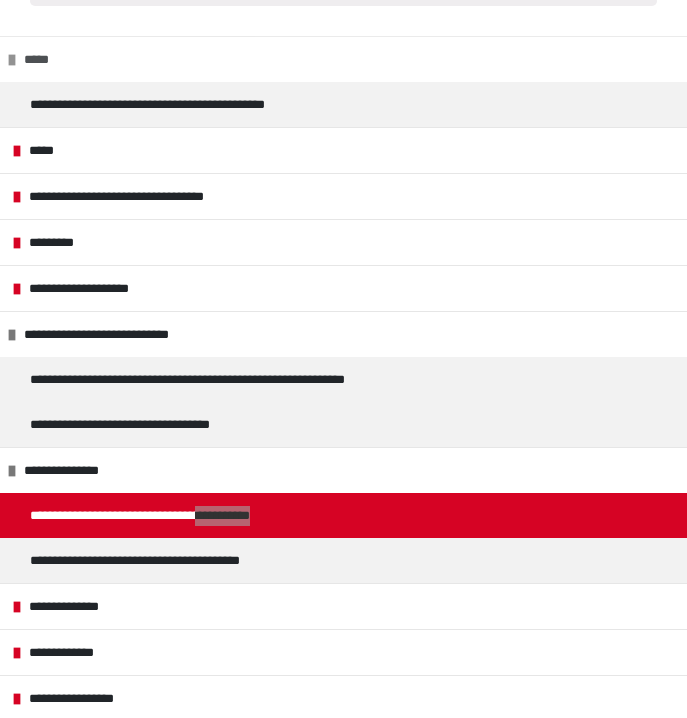 scroll, scrollTop: 101, scrollLeft: 0, axis: vertical 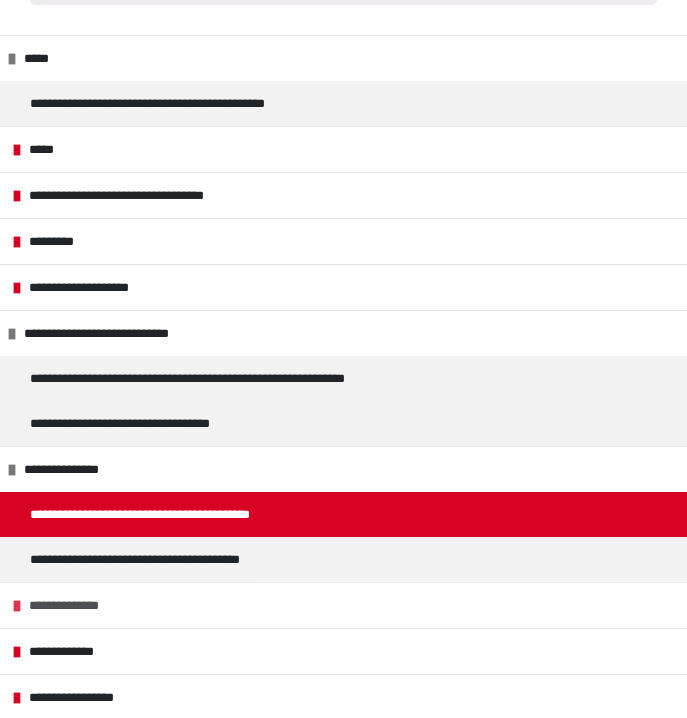 click on "**********" at bounding box center [343, 605] 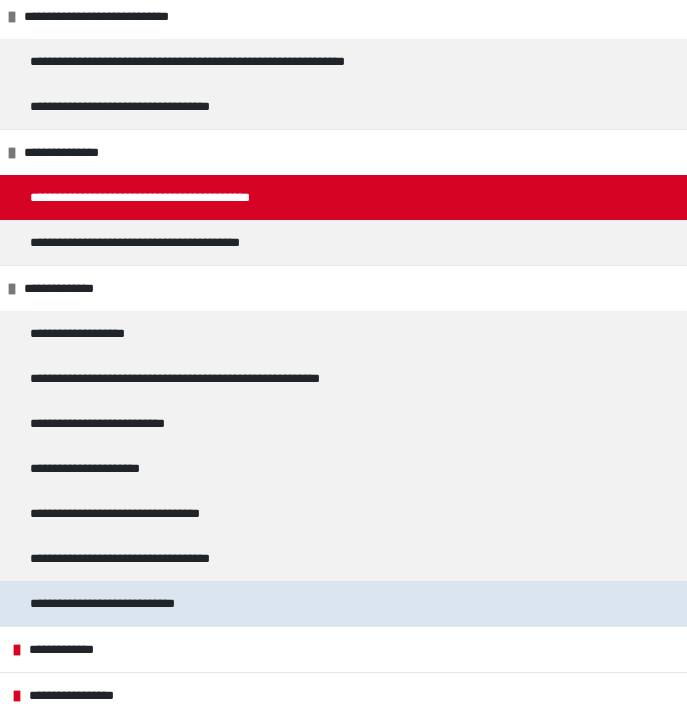 scroll, scrollTop: 418, scrollLeft: 0, axis: vertical 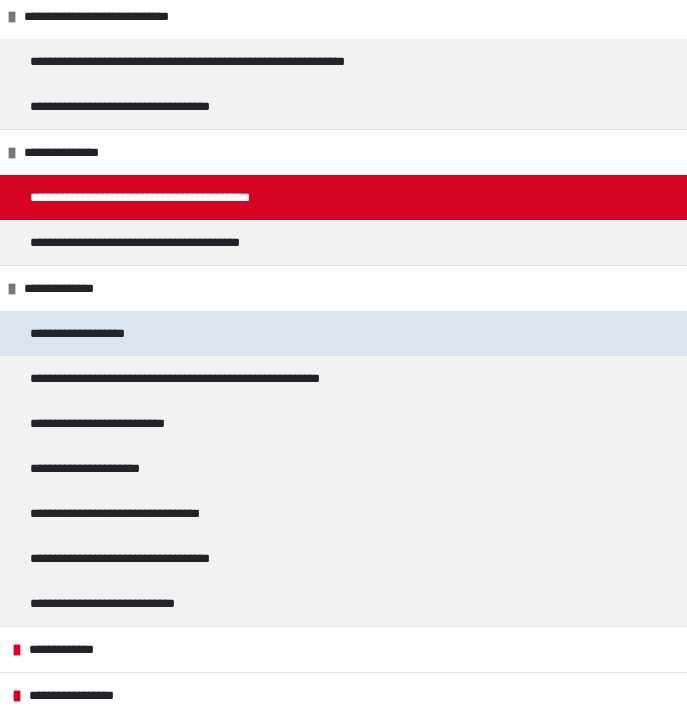 click on "**********" at bounding box center (93, 333) 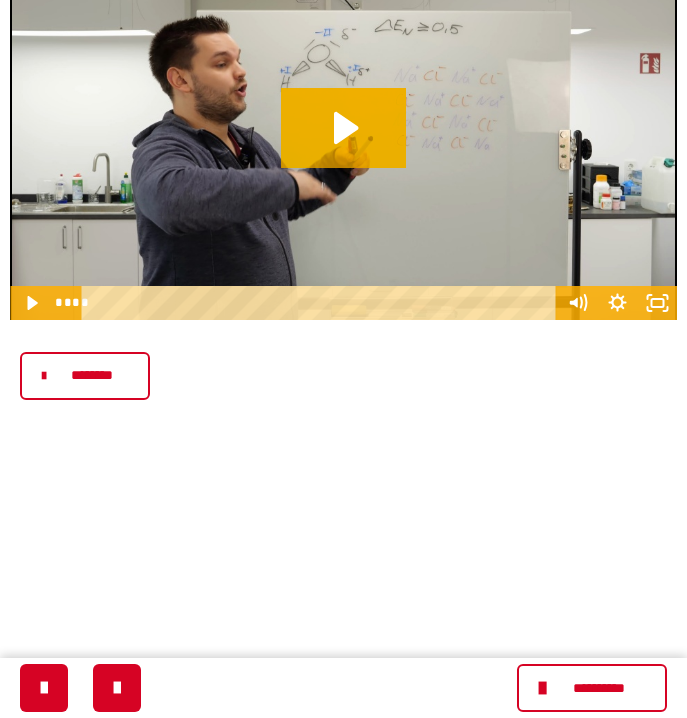 scroll, scrollTop: 377, scrollLeft: 0, axis: vertical 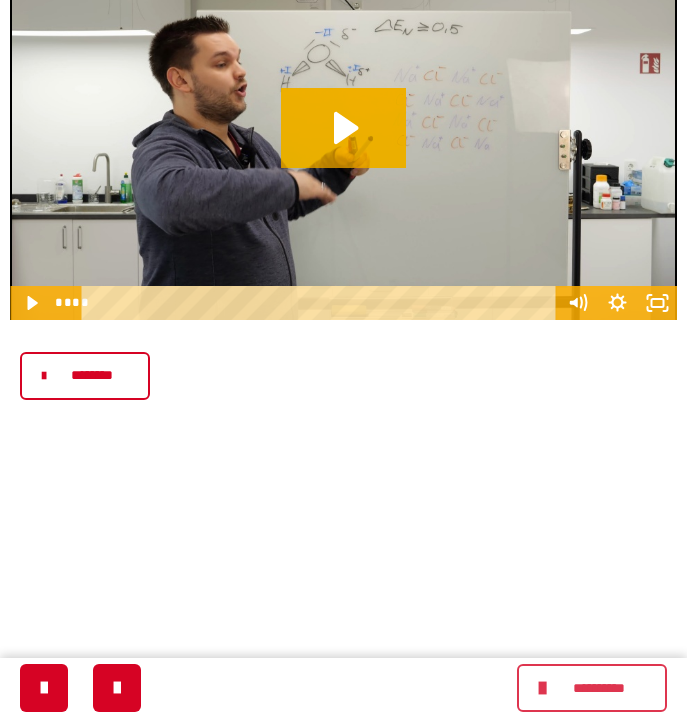 click on "**********" at bounding box center (598, 688) 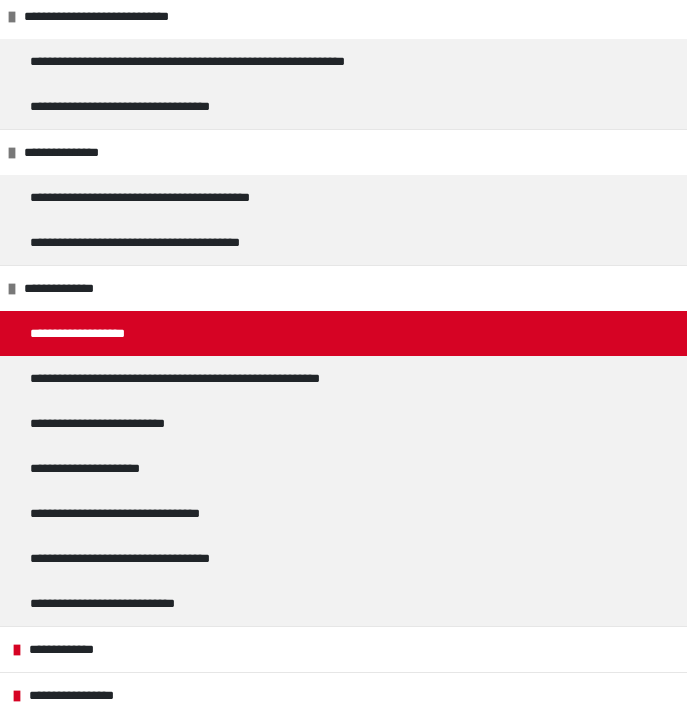 click on "**********" at bounding box center (93, 333) 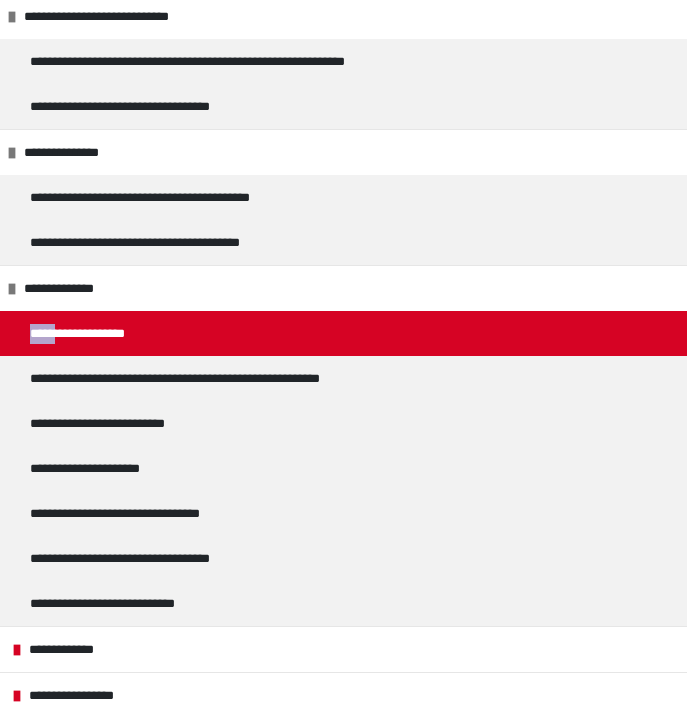 click on "**********" at bounding box center [343, 170] 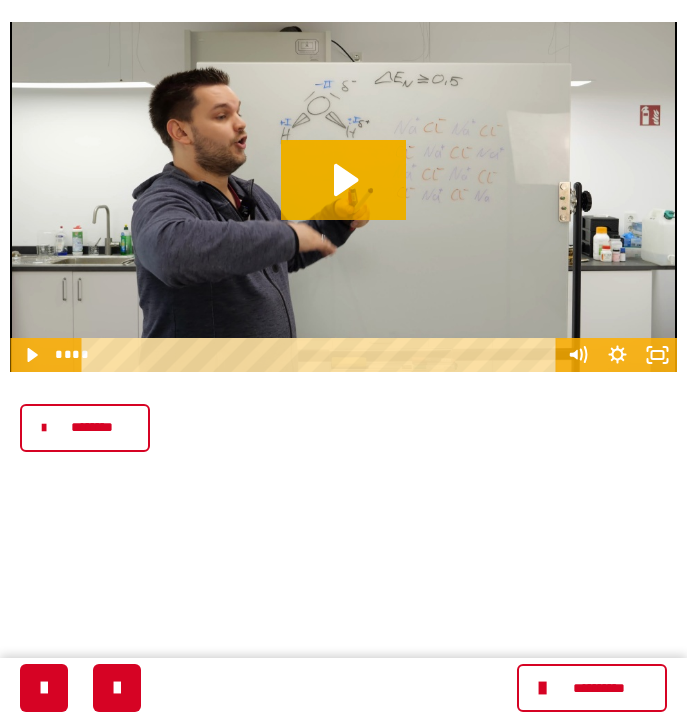 scroll, scrollTop: 320, scrollLeft: 0, axis: vertical 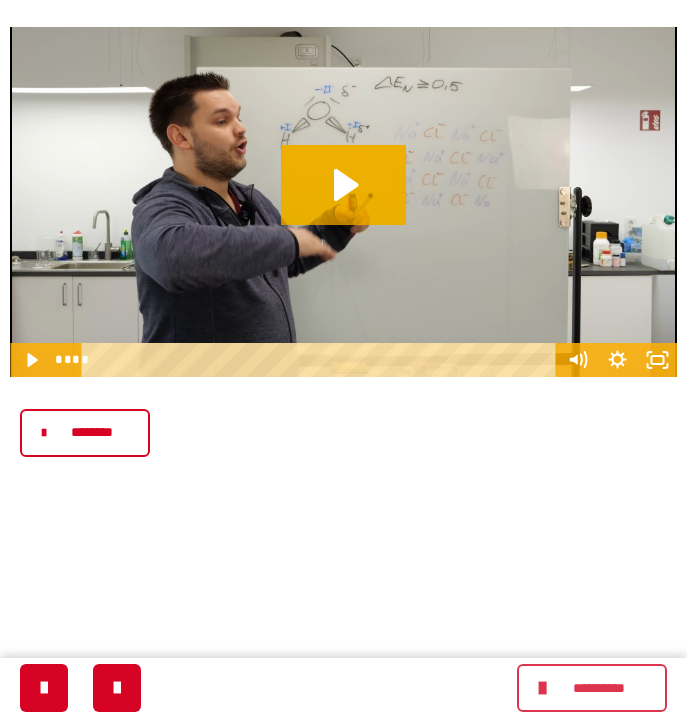 click on "**********" at bounding box center [598, 688] 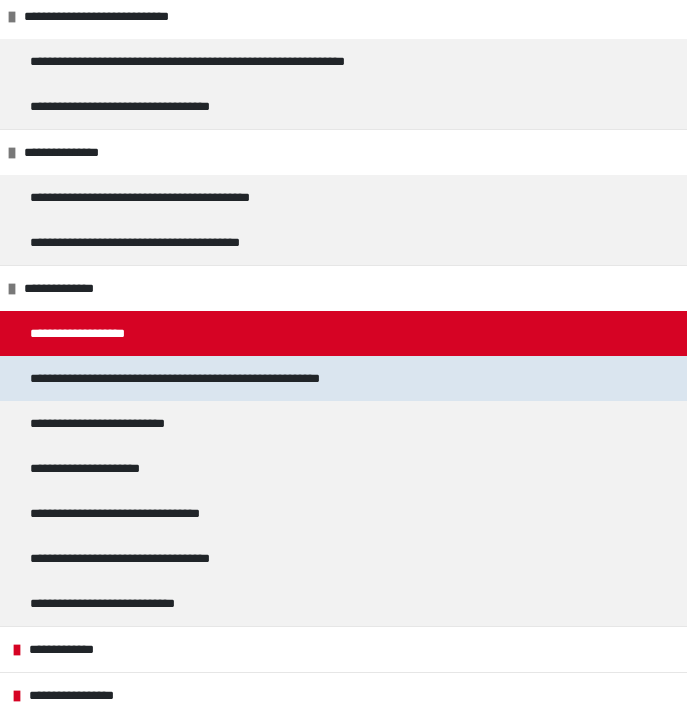click on "**********" at bounding box center [225, 378] 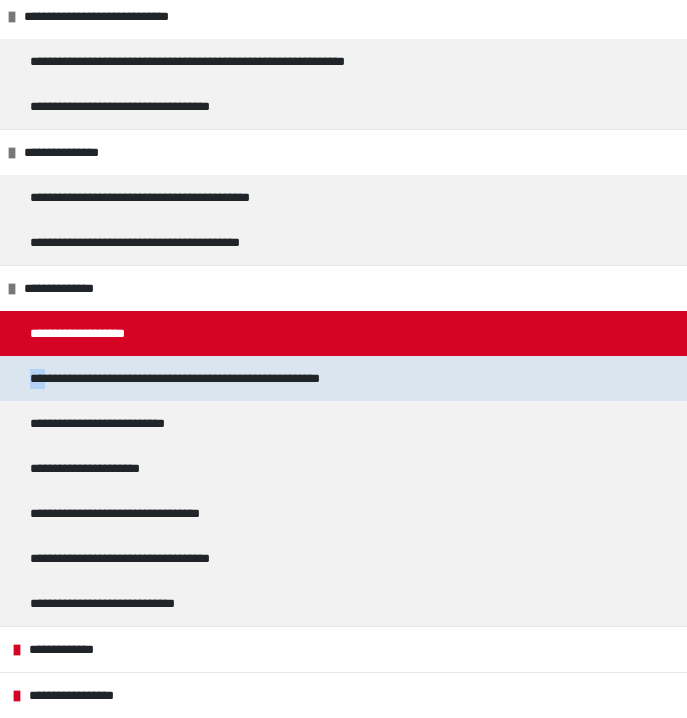 click on "**********" at bounding box center (225, 378) 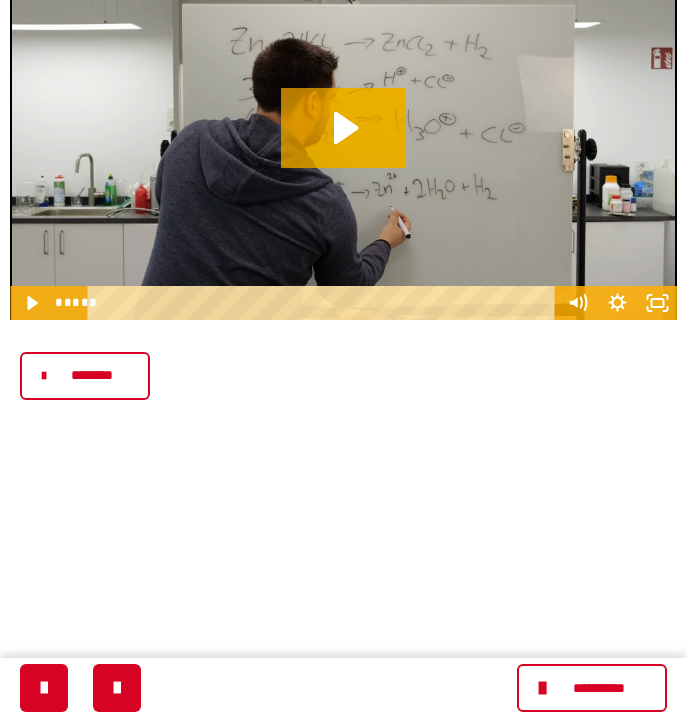 scroll, scrollTop: 557, scrollLeft: 0, axis: vertical 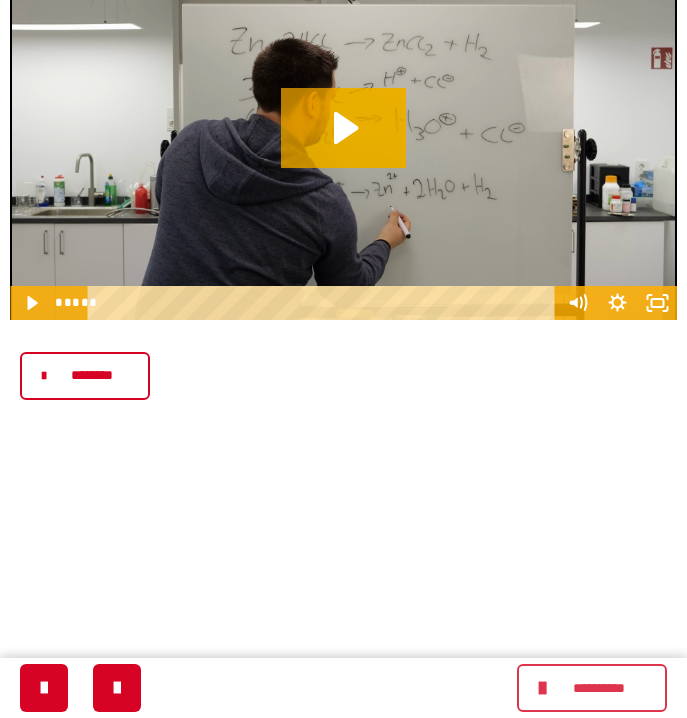 click on "**********" at bounding box center (598, 688) 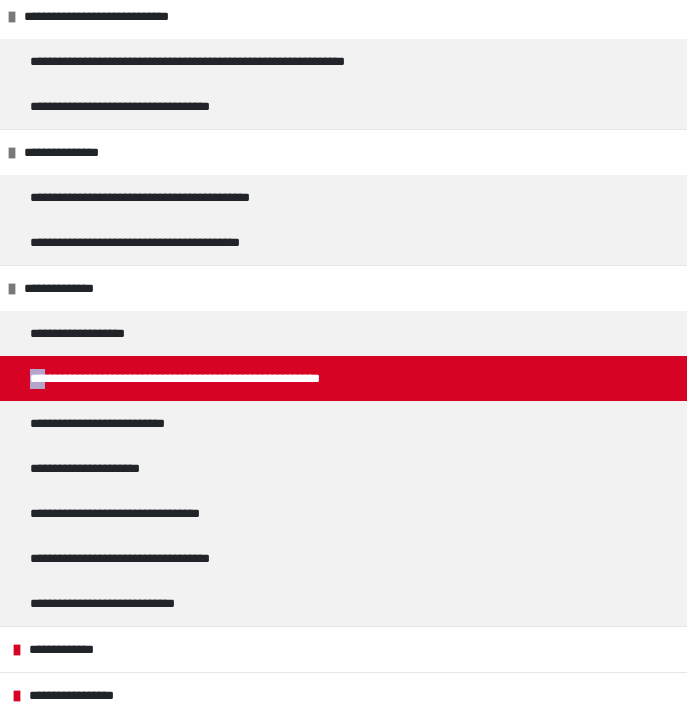 click on "**********" at bounding box center [225, 378] 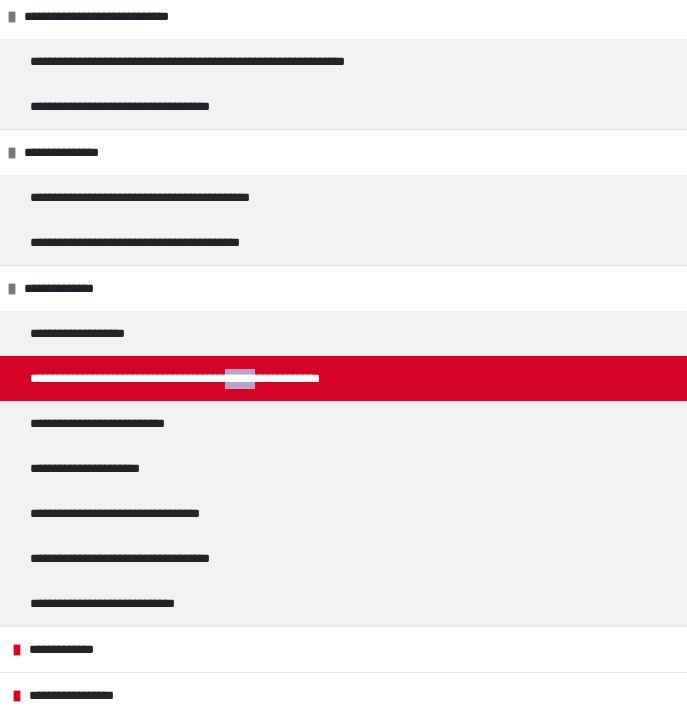 click on "**********" at bounding box center (225, 378) 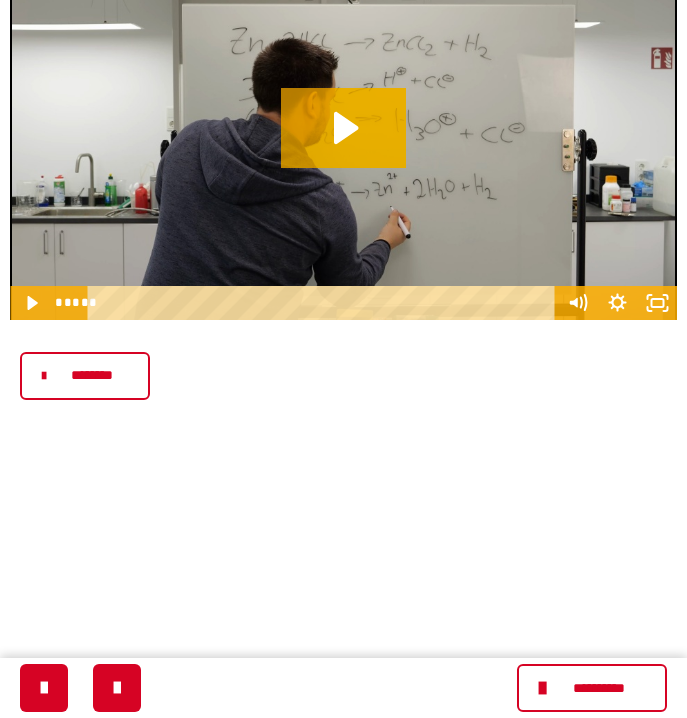 scroll, scrollTop: 557, scrollLeft: 0, axis: vertical 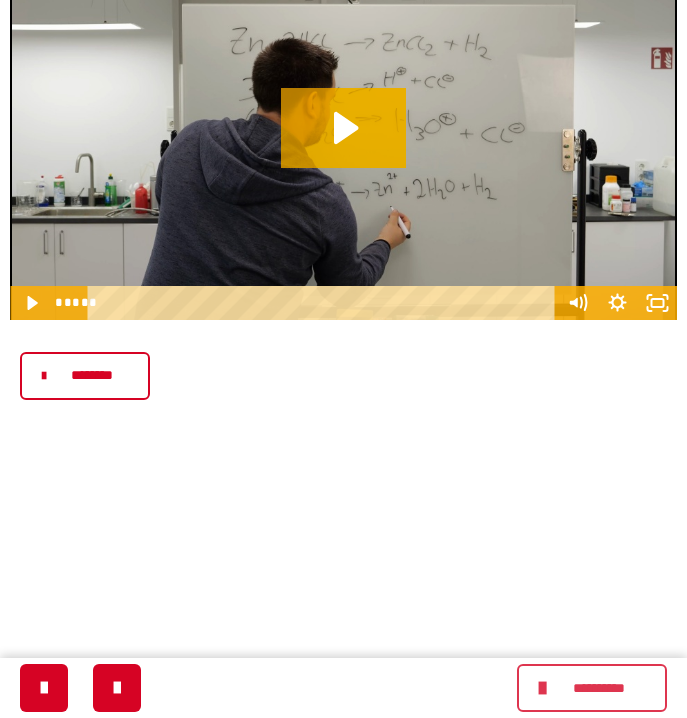 click on "**********" at bounding box center (598, 688) 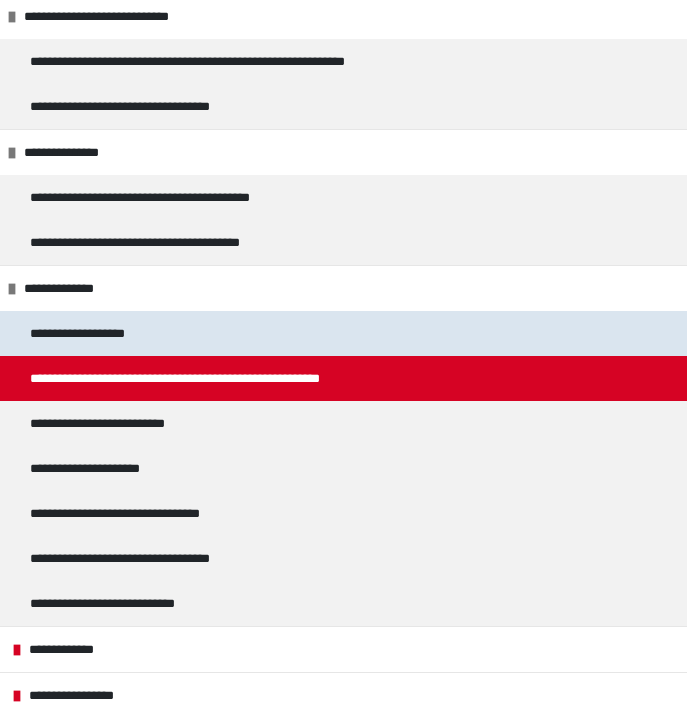 click on "**********" at bounding box center (93, 333) 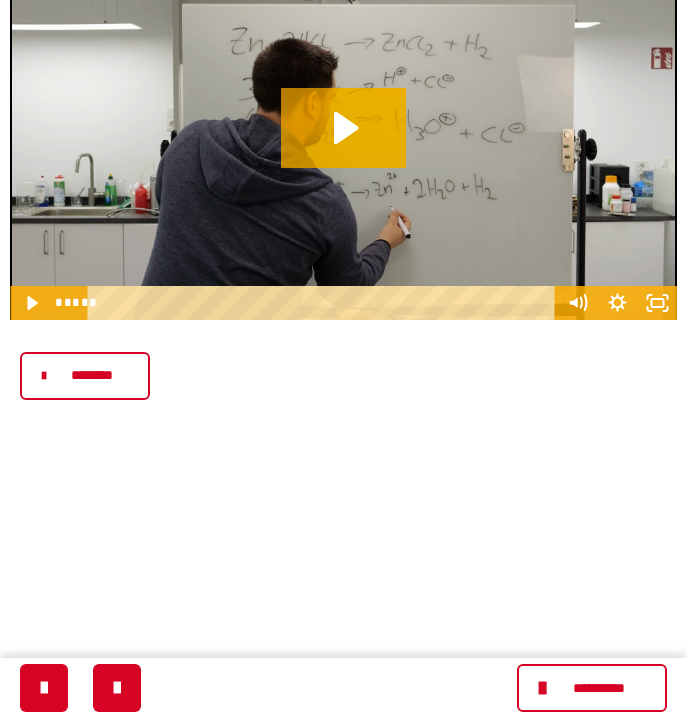 click on "**********" at bounding box center [343, 80] 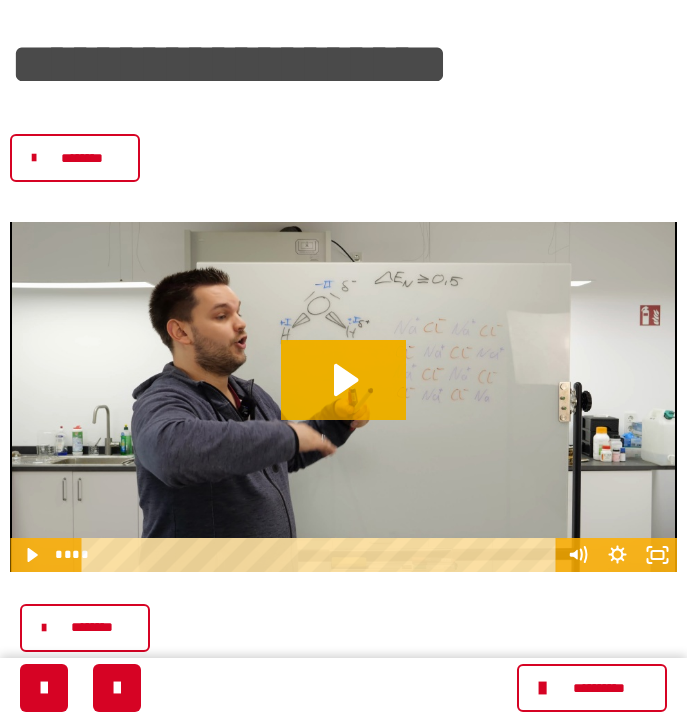 scroll, scrollTop: 152, scrollLeft: 0, axis: vertical 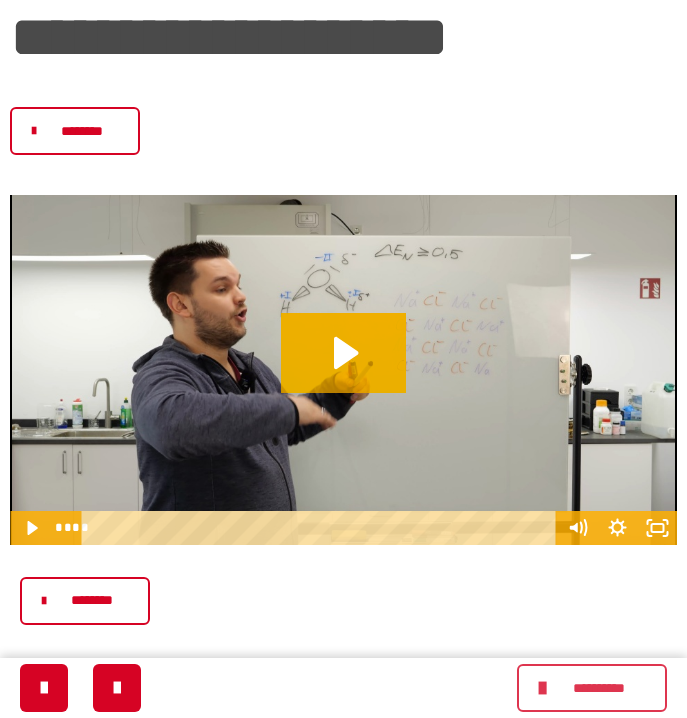 click on "**********" at bounding box center (598, 688) 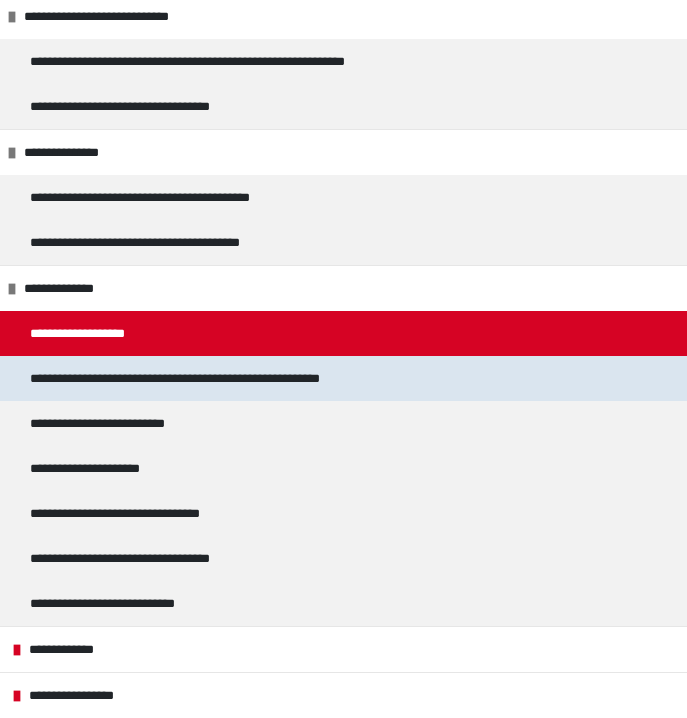 click on "**********" at bounding box center [225, 378] 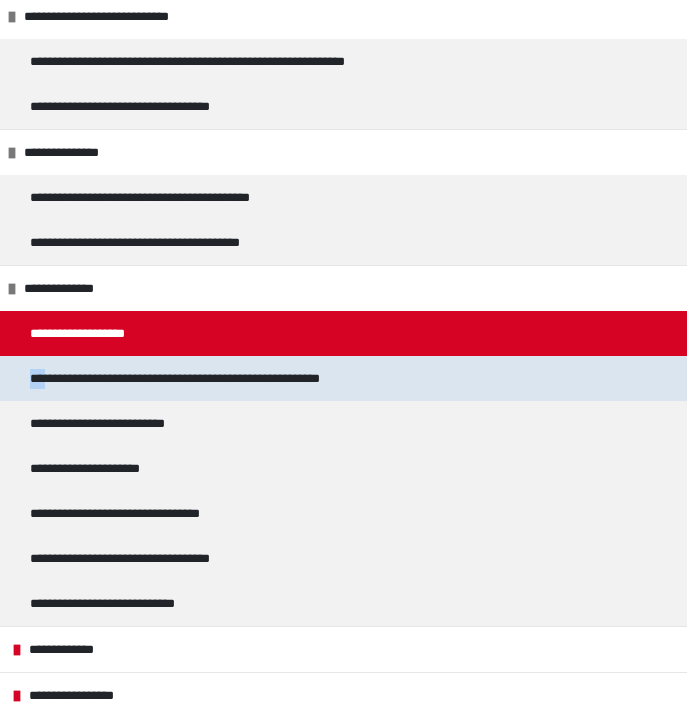 click on "**********" at bounding box center [343, 395] 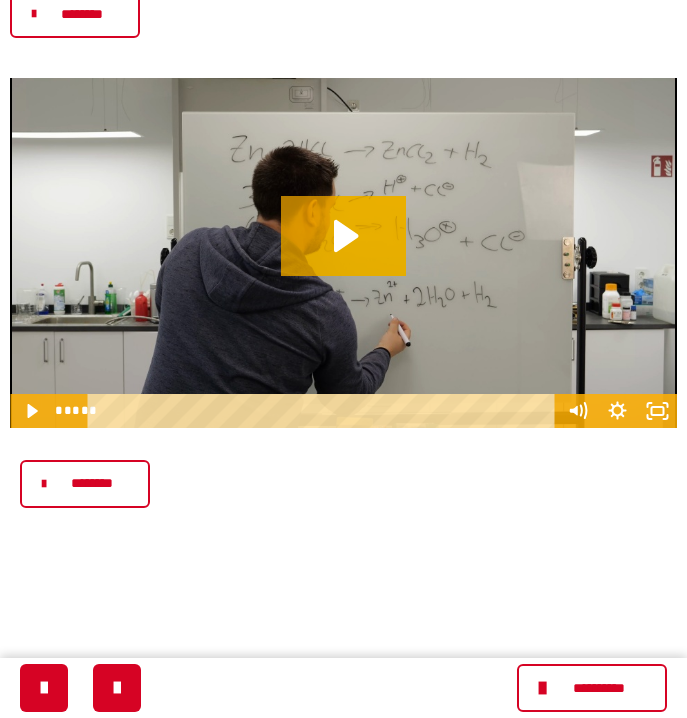 scroll, scrollTop: 450, scrollLeft: 0, axis: vertical 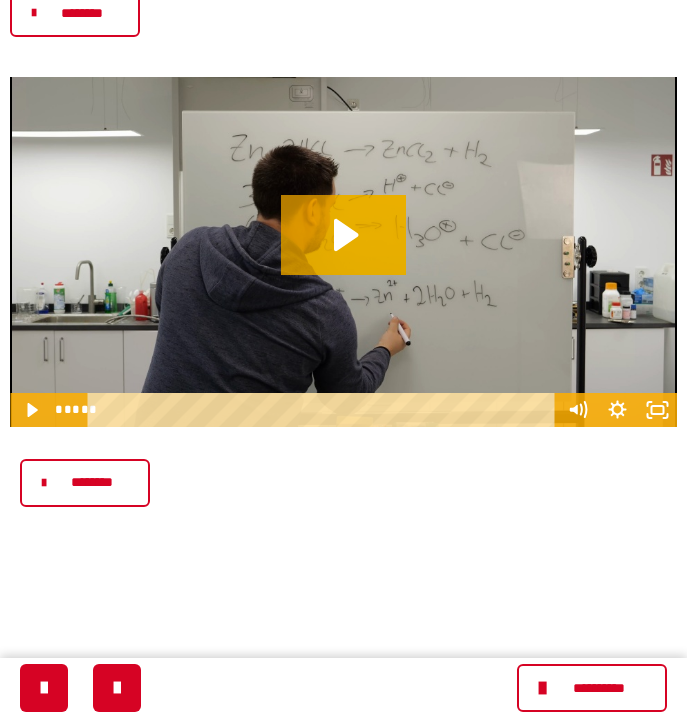 click on "********" at bounding box center [75, 13] 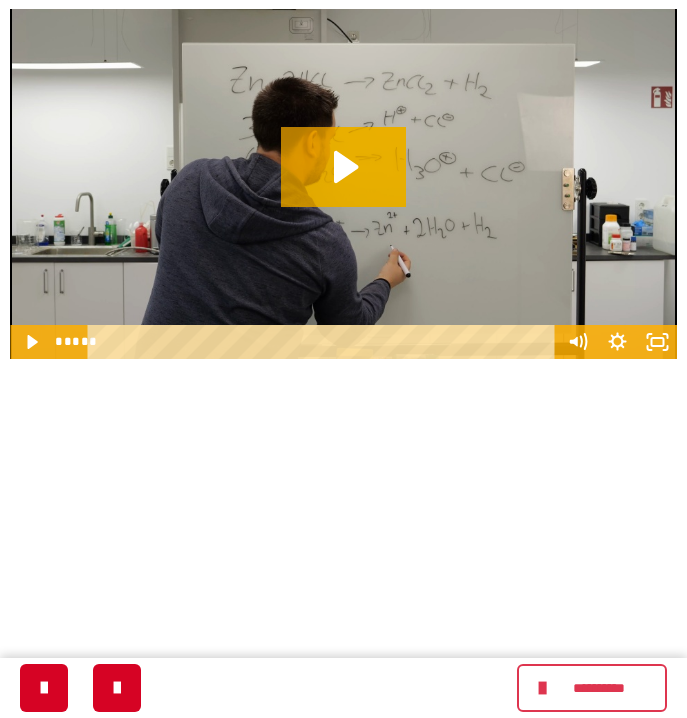 click on "**********" at bounding box center [598, 688] 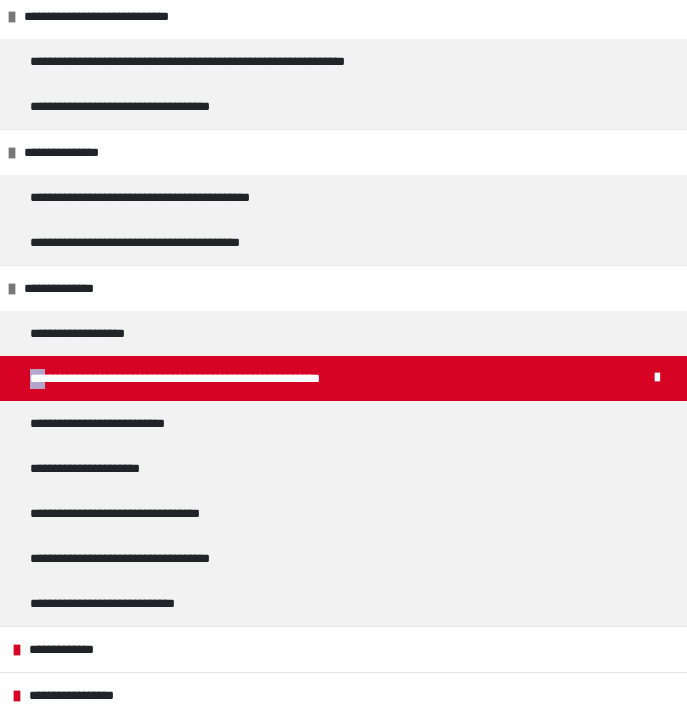 scroll, scrollTop: 450, scrollLeft: 0, axis: vertical 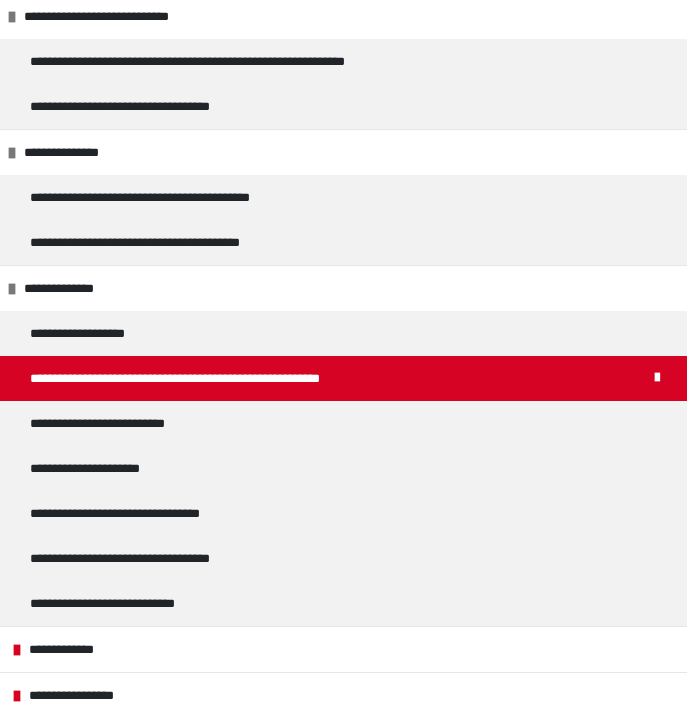 click on "**********" at bounding box center [225, 378] 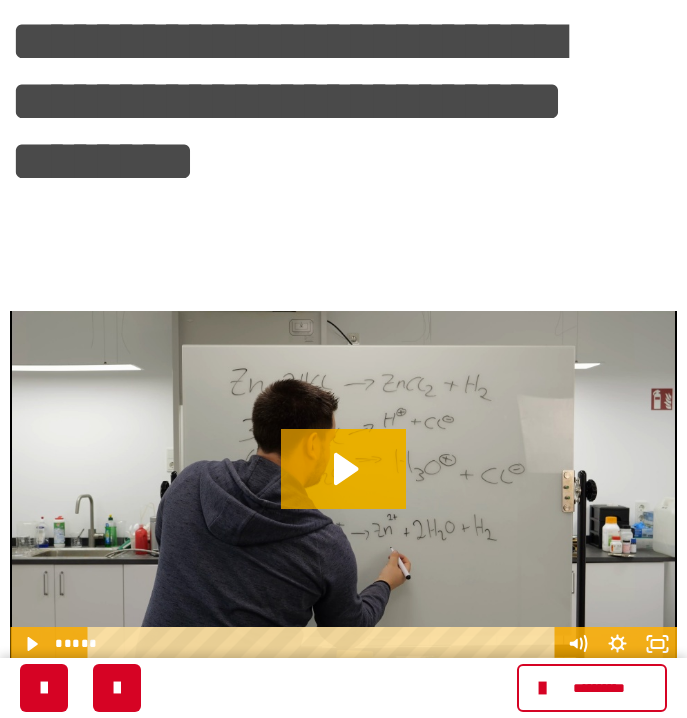 scroll, scrollTop: 144, scrollLeft: 0, axis: vertical 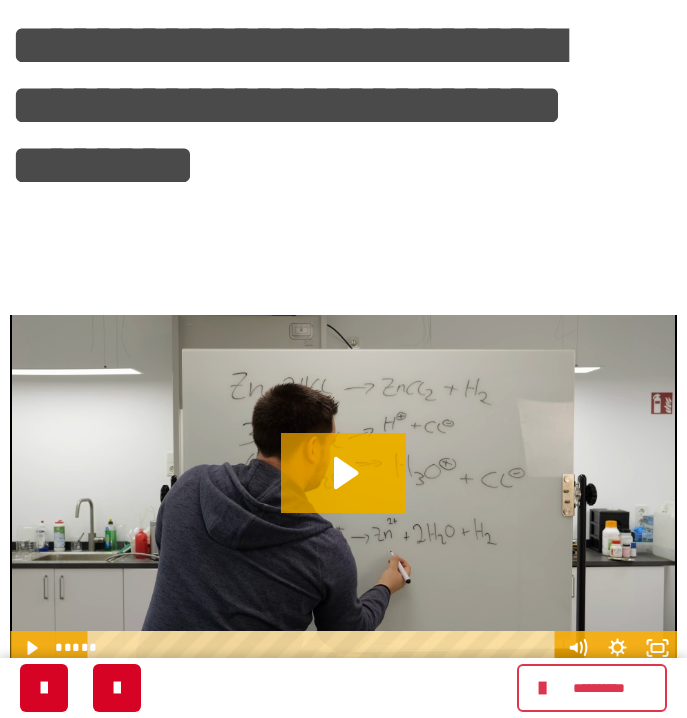 click on "**********" at bounding box center [598, 688] 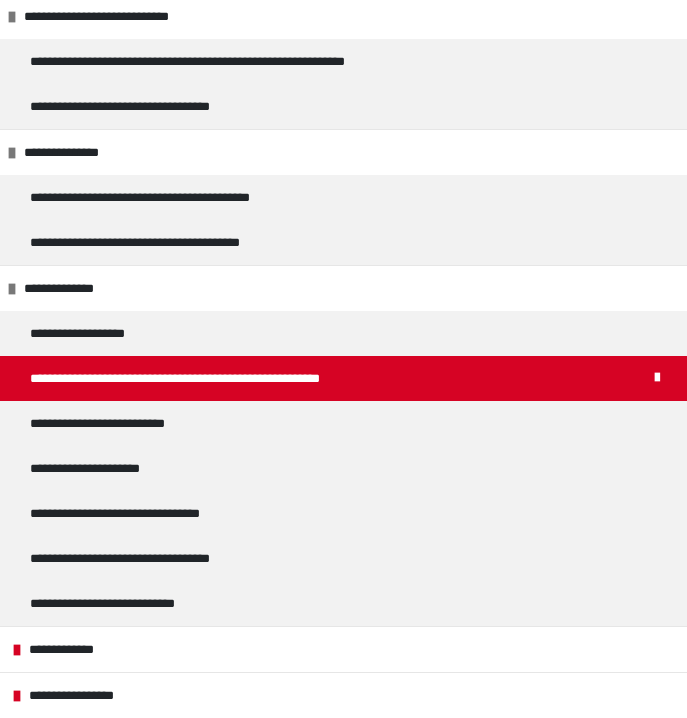 click on "**********" at bounding box center [225, 378] 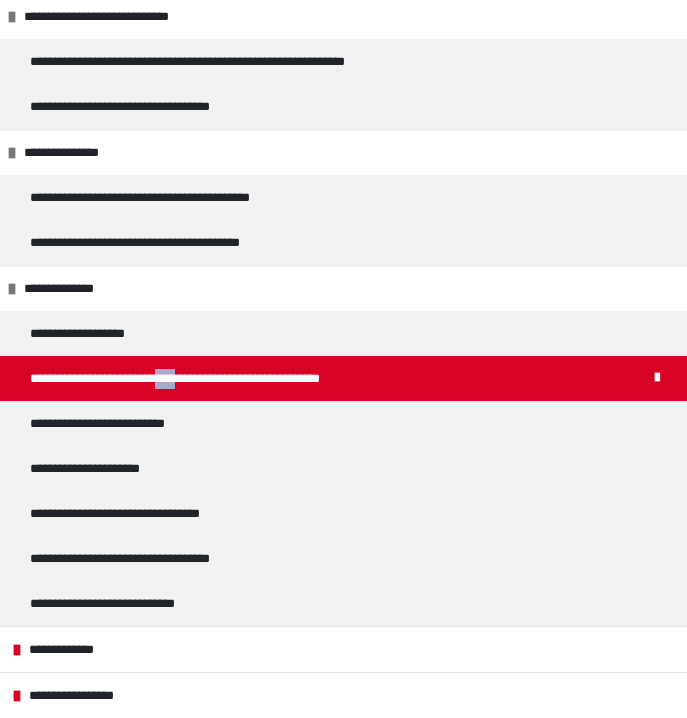 click on "**********" at bounding box center [343, 459] 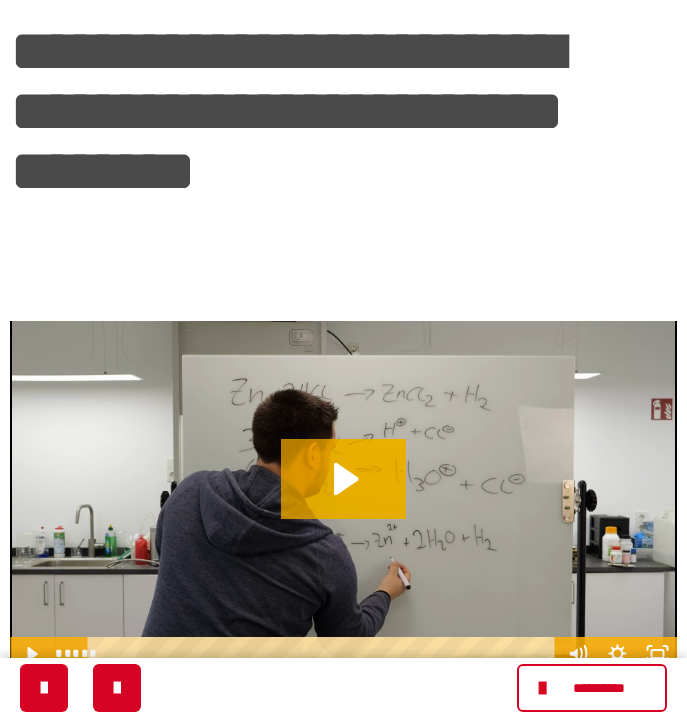 scroll, scrollTop: 164, scrollLeft: 0, axis: vertical 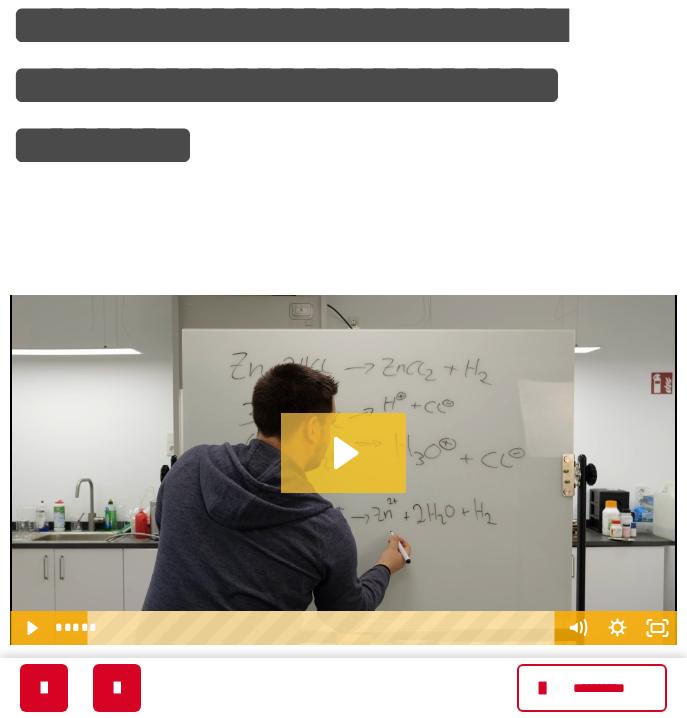 click 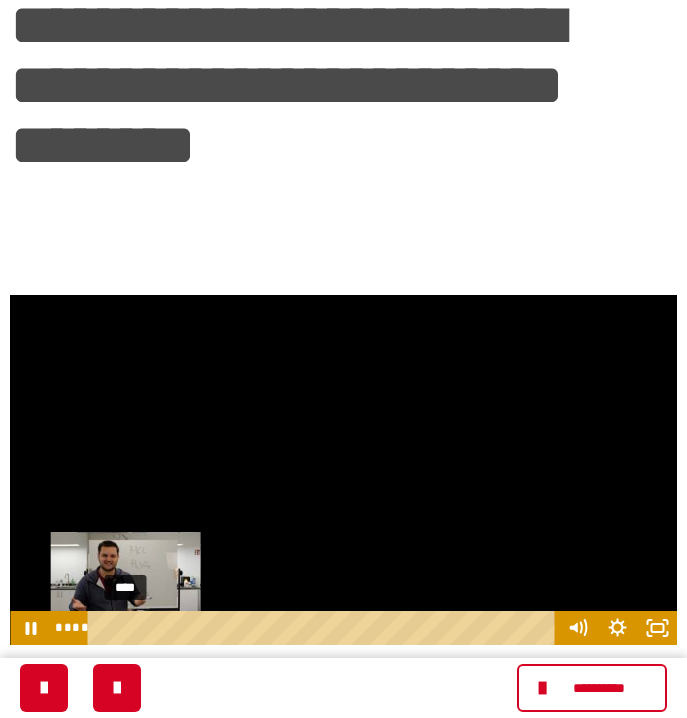click on "****" at bounding box center [324, 628] 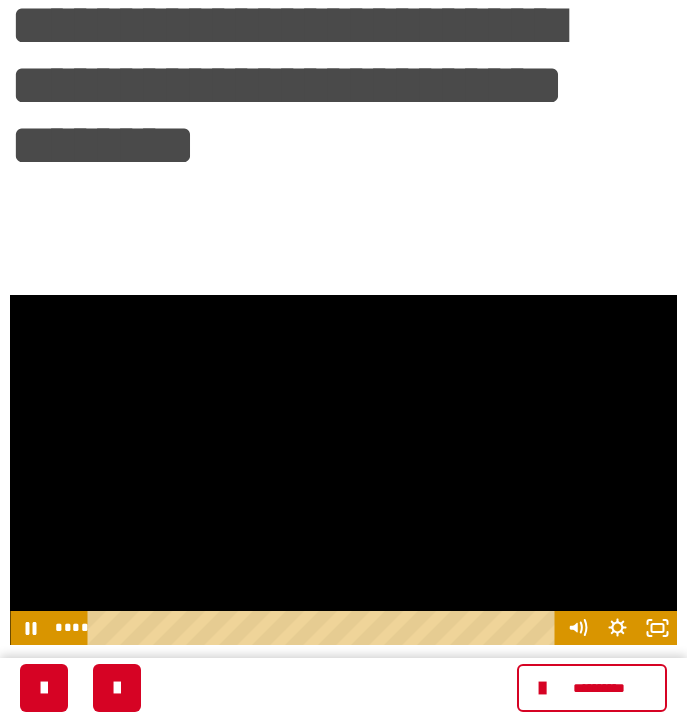 click at bounding box center [343, 470] 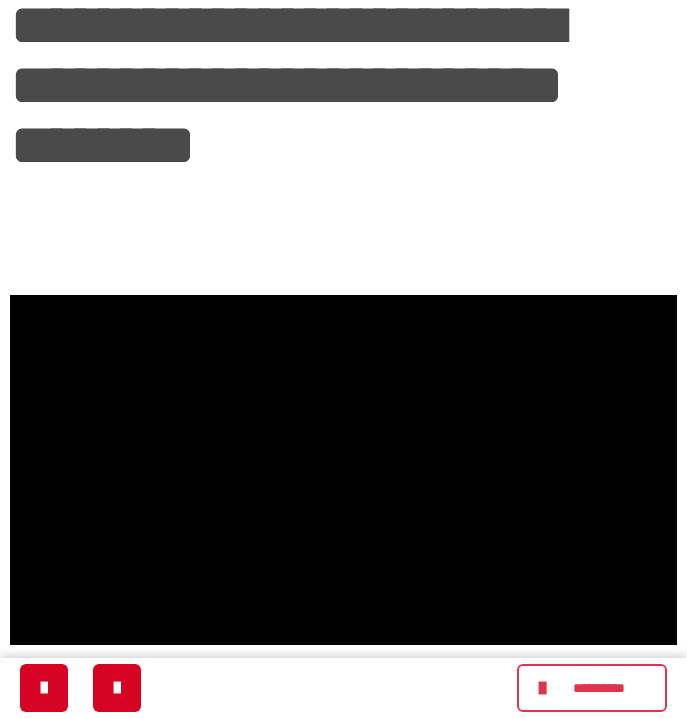 click on "**********" at bounding box center [598, 688] 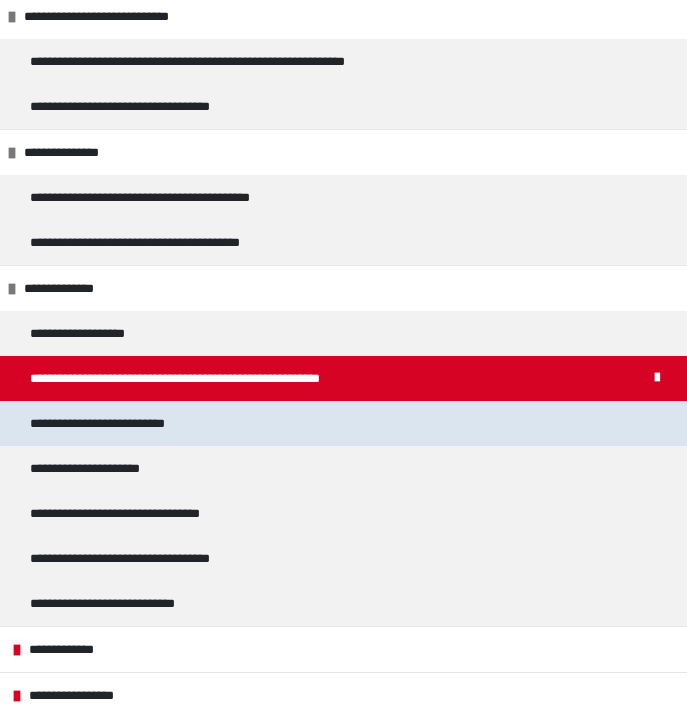 click on "**********" at bounding box center [124, 423] 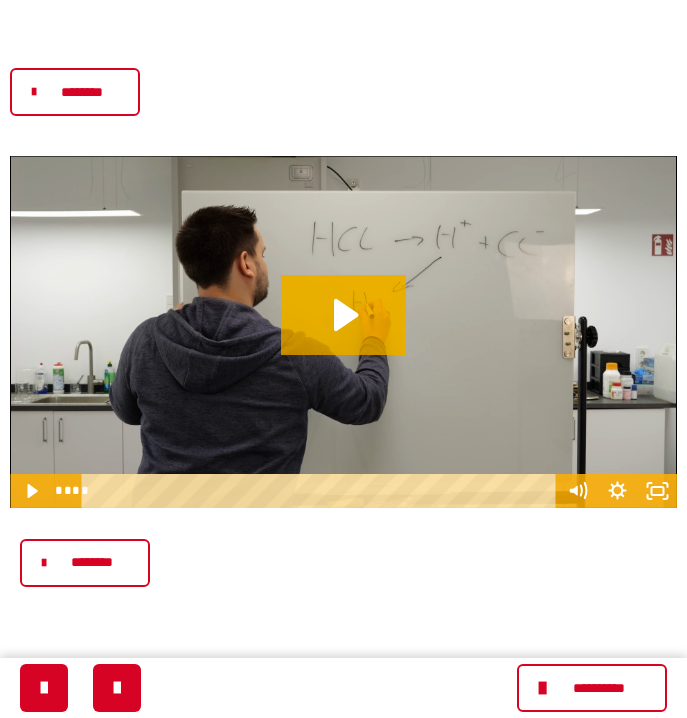 scroll, scrollTop: 257, scrollLeft: 0, axis: vertical 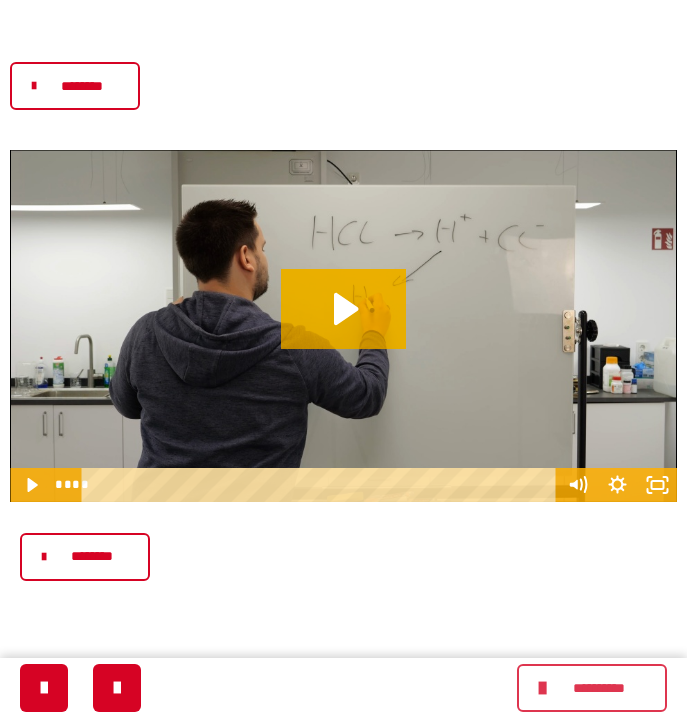 click on "**********" at bounding box center (598, 688) 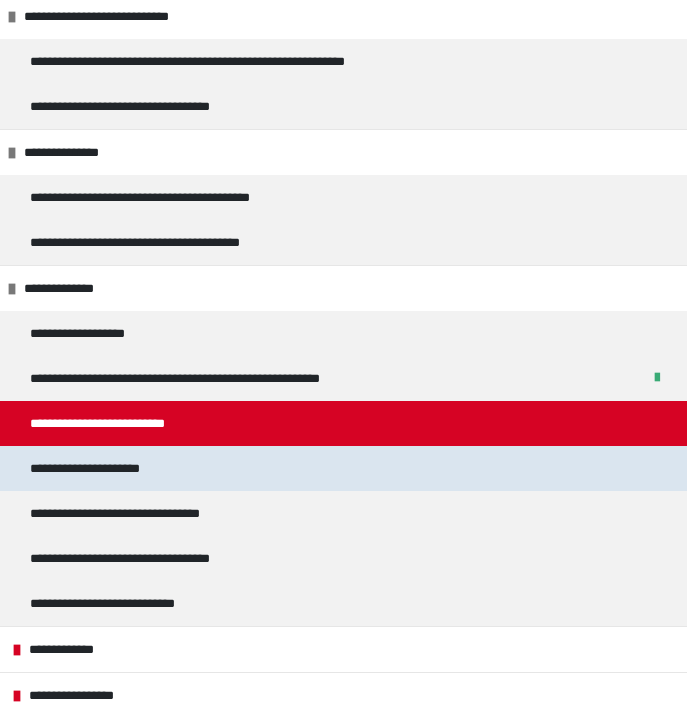 click on "**********" at bounding box center (343, 468) 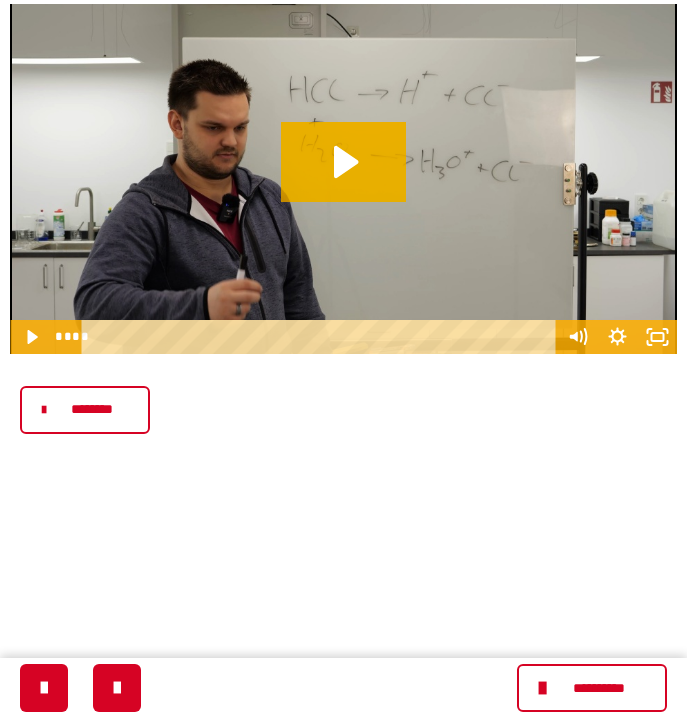 scroll, scrollTop: 405, scrollLeft: 0, axis: vertical 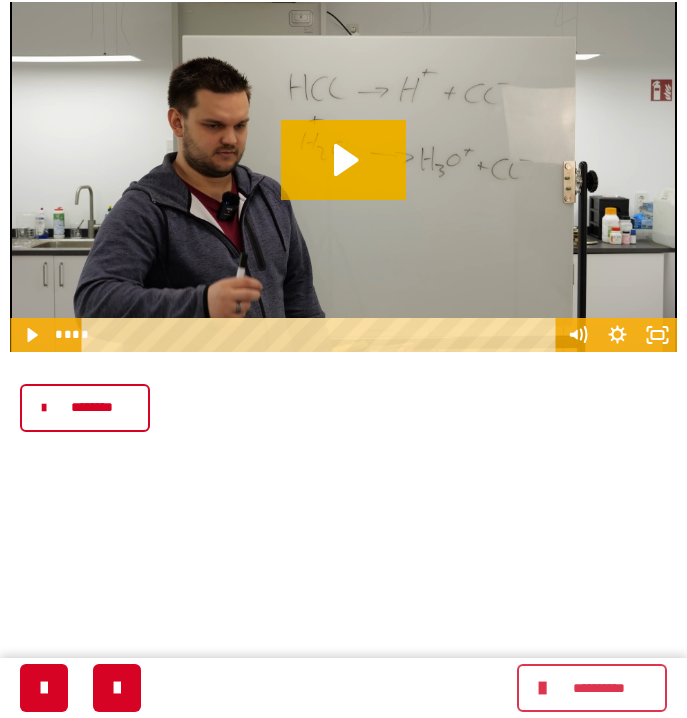 click on "**********" at bounding box center (598, 688) 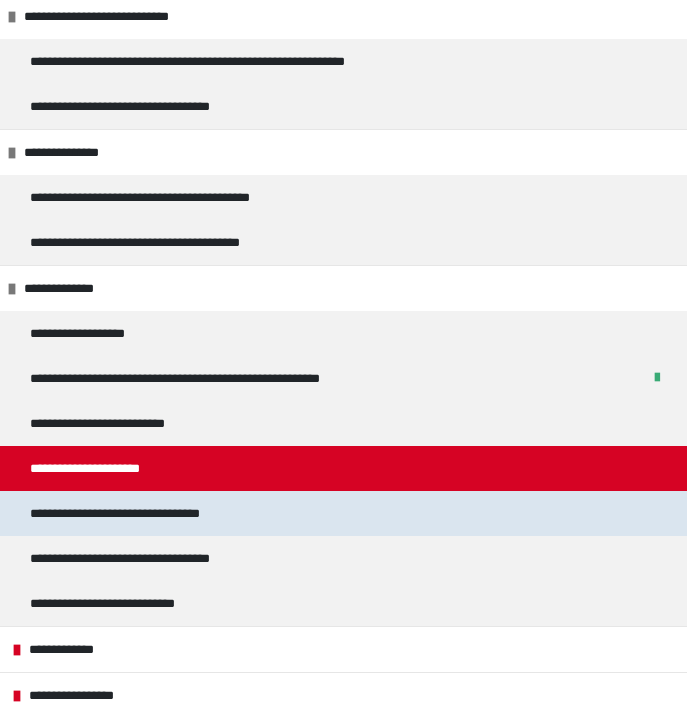 click on "**********" at bounding box center [145, 513] 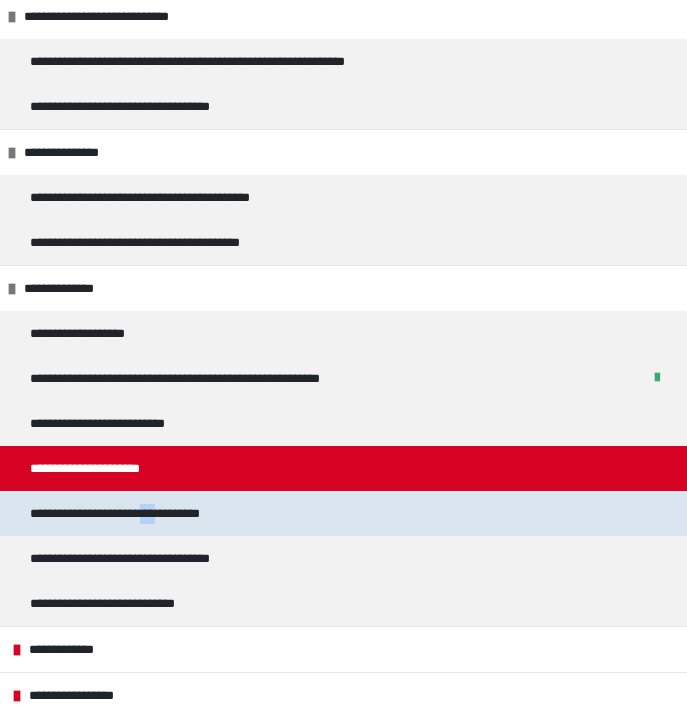 click on "**********" at bounding box center [145, 513] 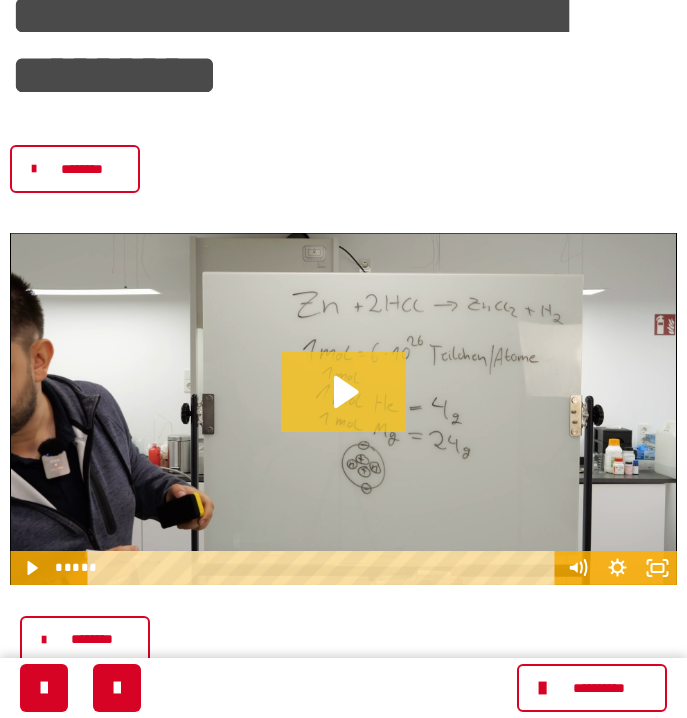 scroll, scrollTop: 175, scrollLeft: 0, axis: vertical 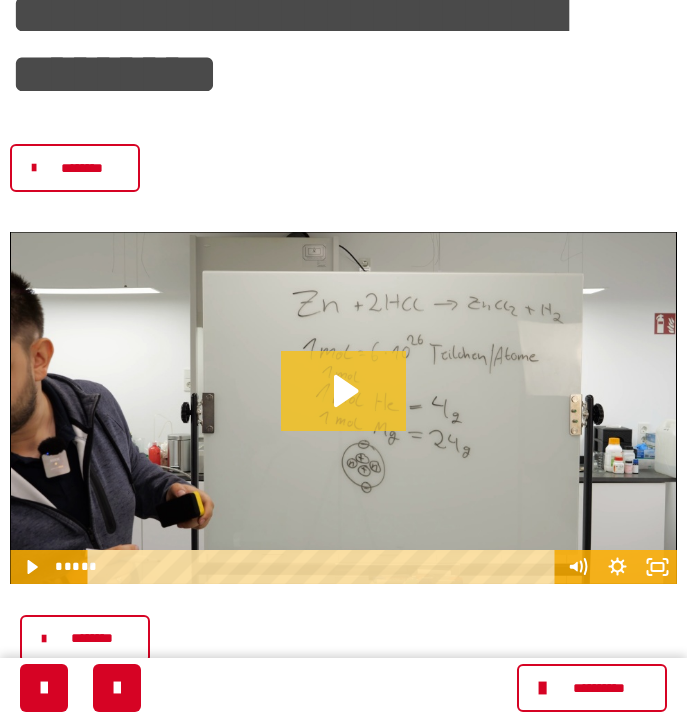 click 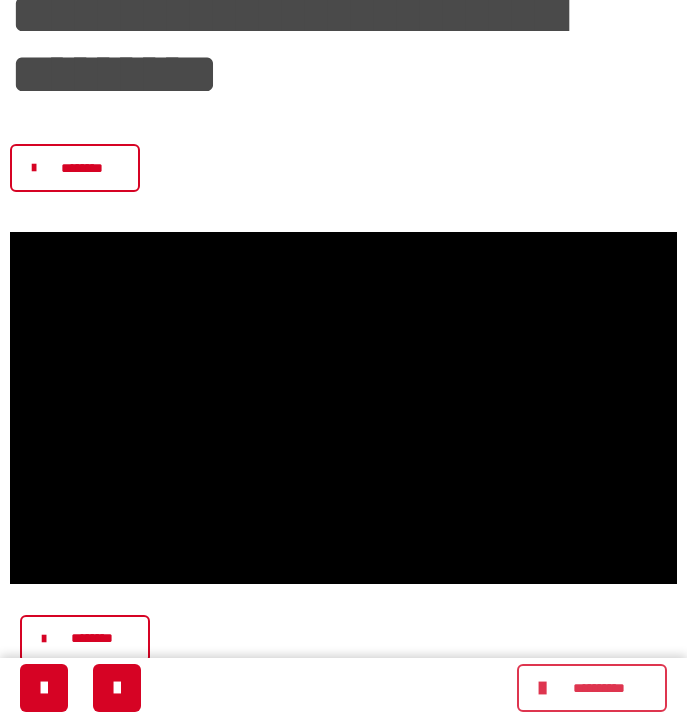 click on "**********" at bounding box center [598, 688] 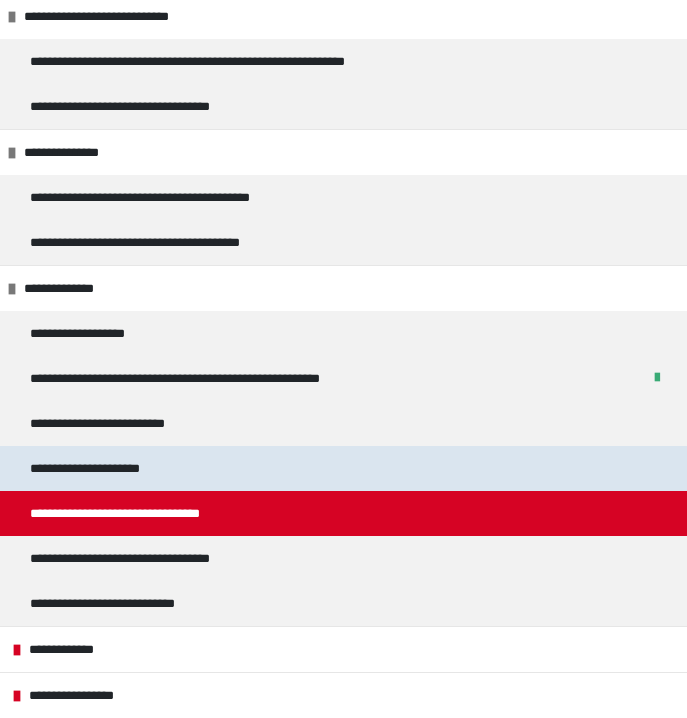 click on "**********" at bounding box center (105, 468) 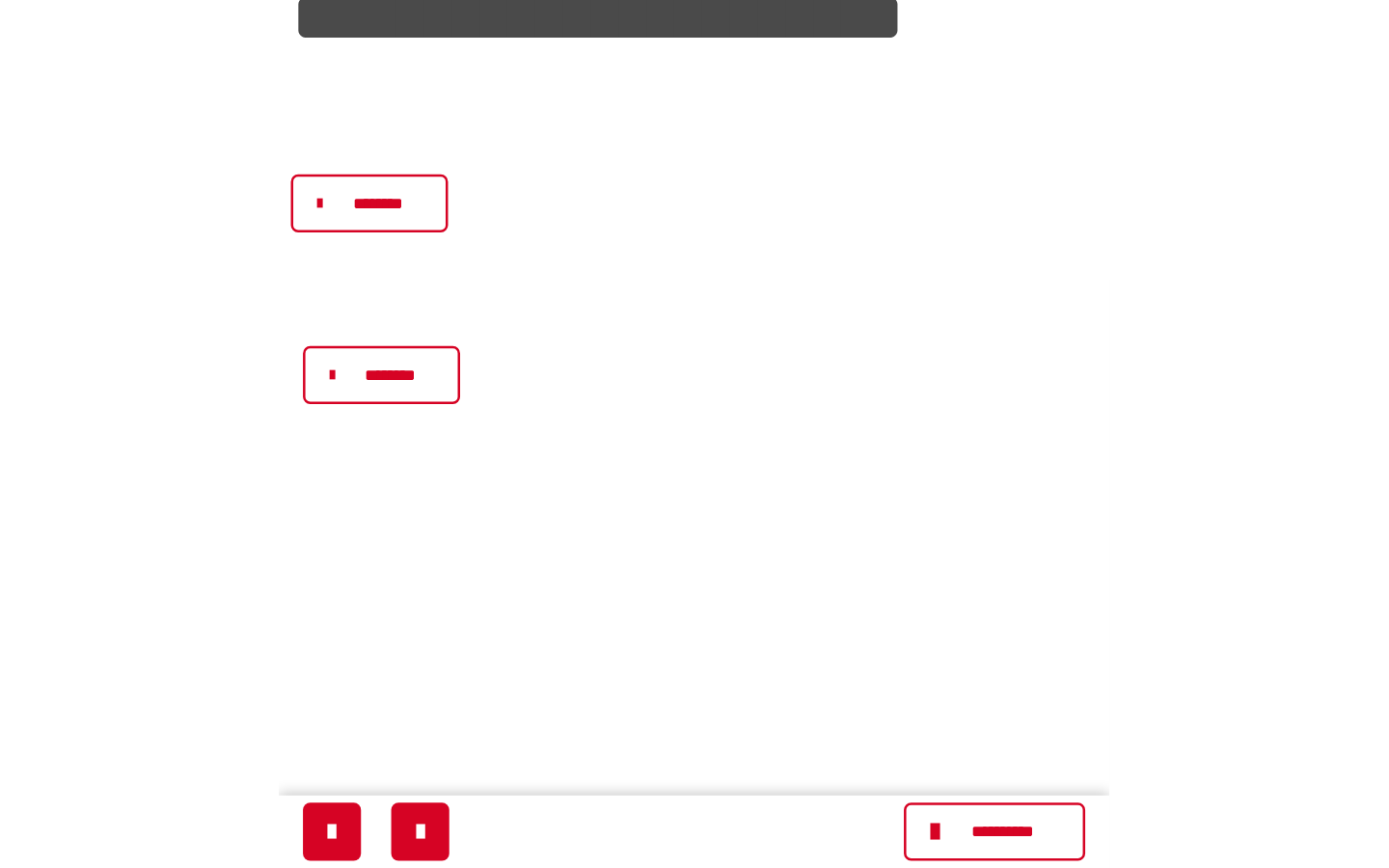 scroll, scrollTop: 0, scrollLeft: 0, axis: both 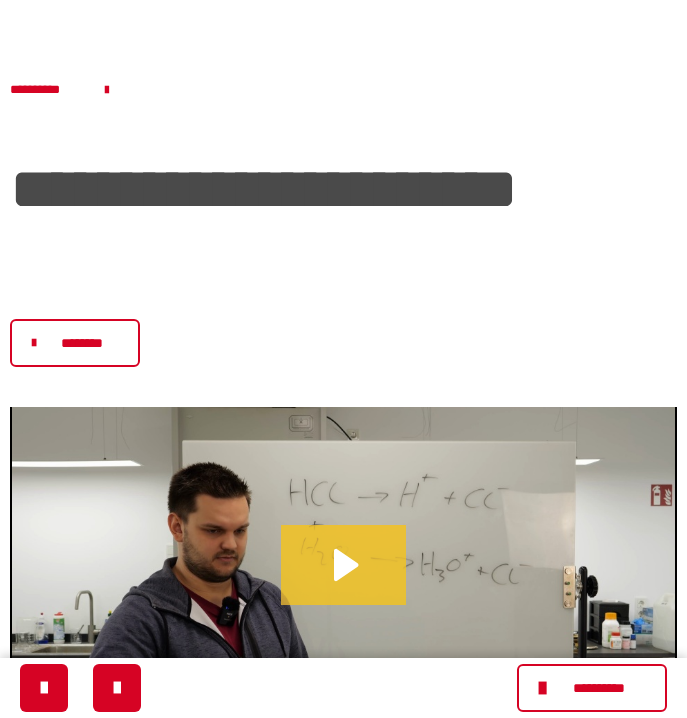 click 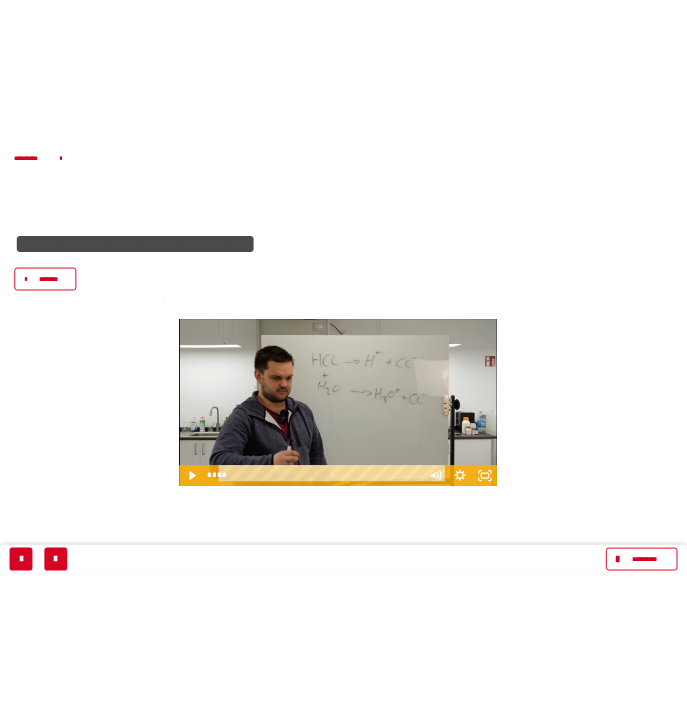 scroll, scrollTop: 0, scrollLeft: 0, axis: both 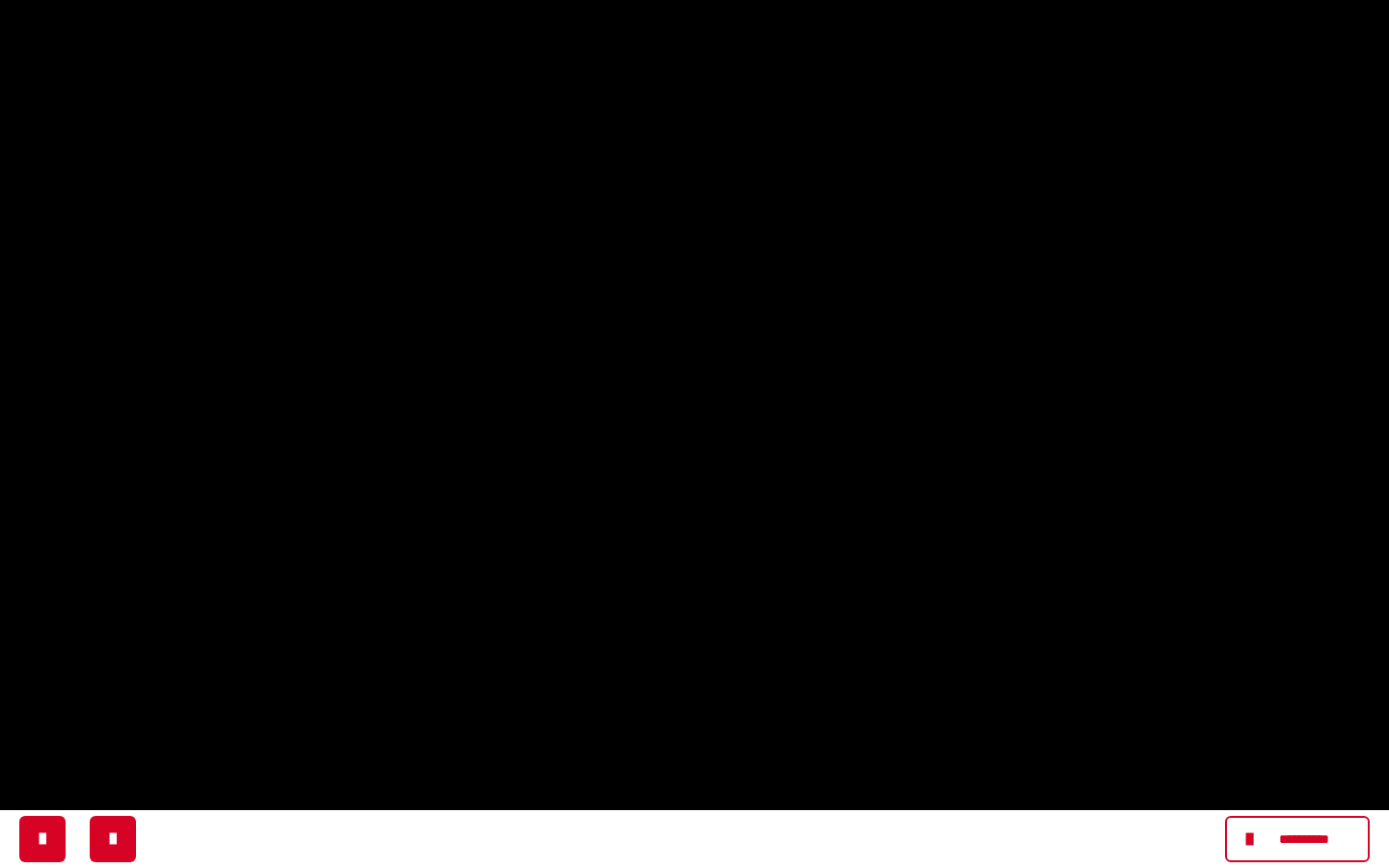 drag, startPoint x: 121, startPoint y: 848, endPoint x: 1282, endPoint y: 861, distance: 1161.0728 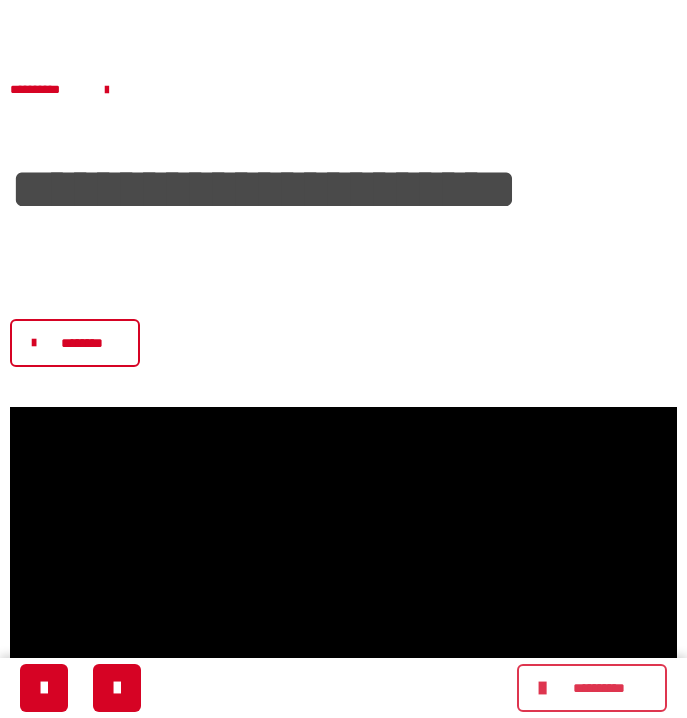 click on "**********" at bounding box center [598, 688] 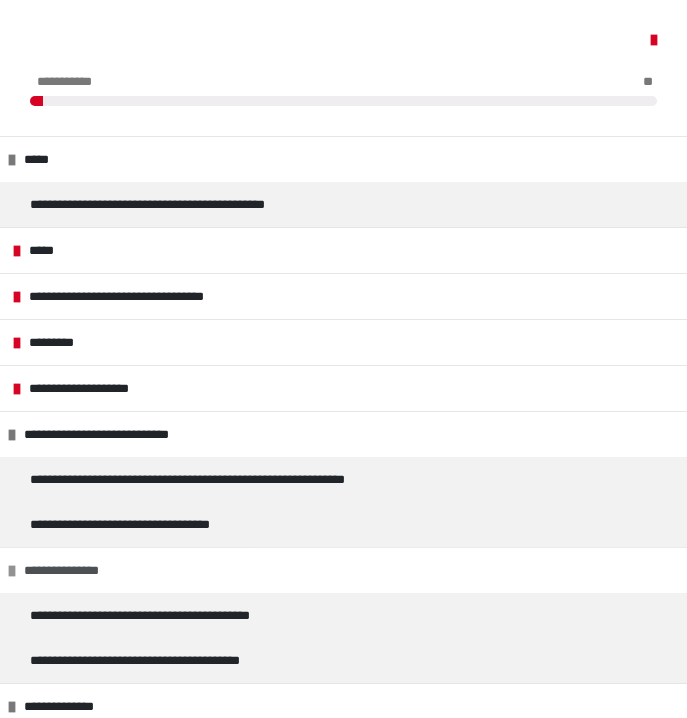 scroll, scrollTop: 312, scrollLeft: 0, axis: vertical 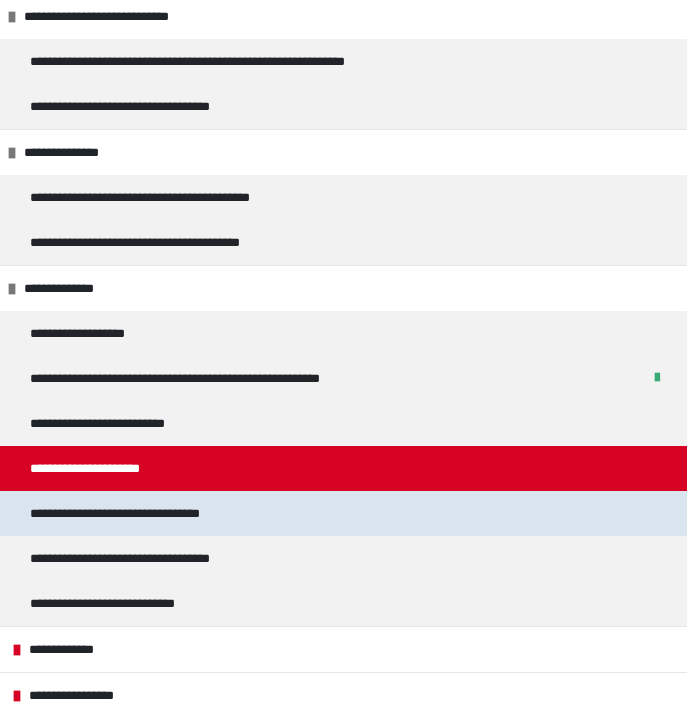 click on "**********" at bounding box center [145, 513] 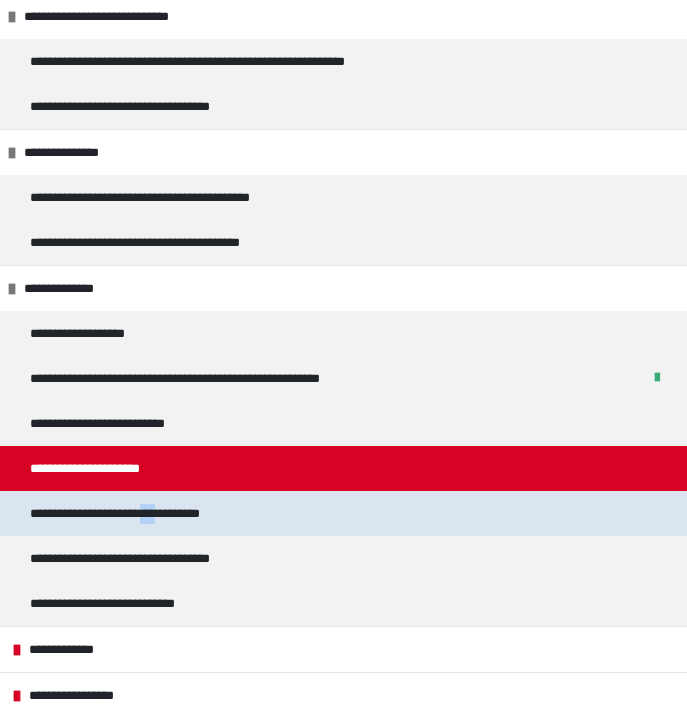 click on "**********" at bounding box center (343, 464) 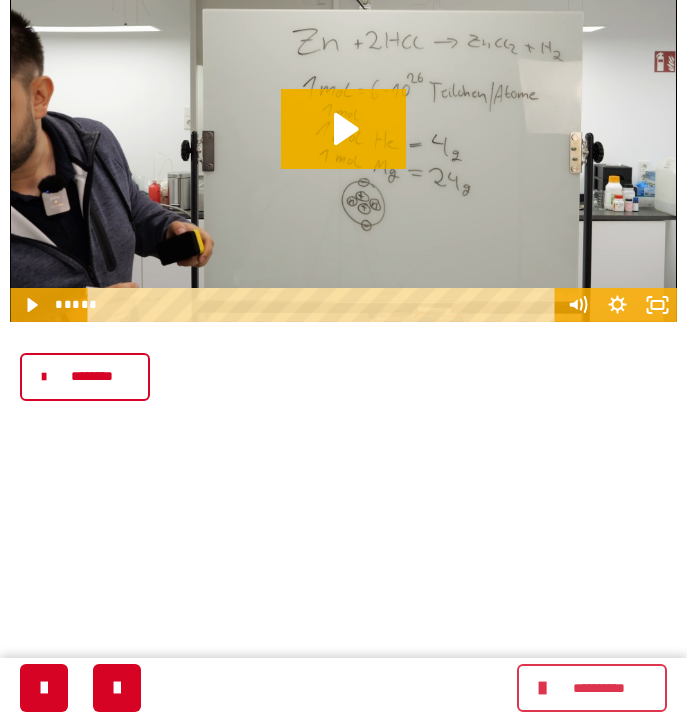 scroll, scrollTop: 437, scrollLeft: 0, axis: vertical 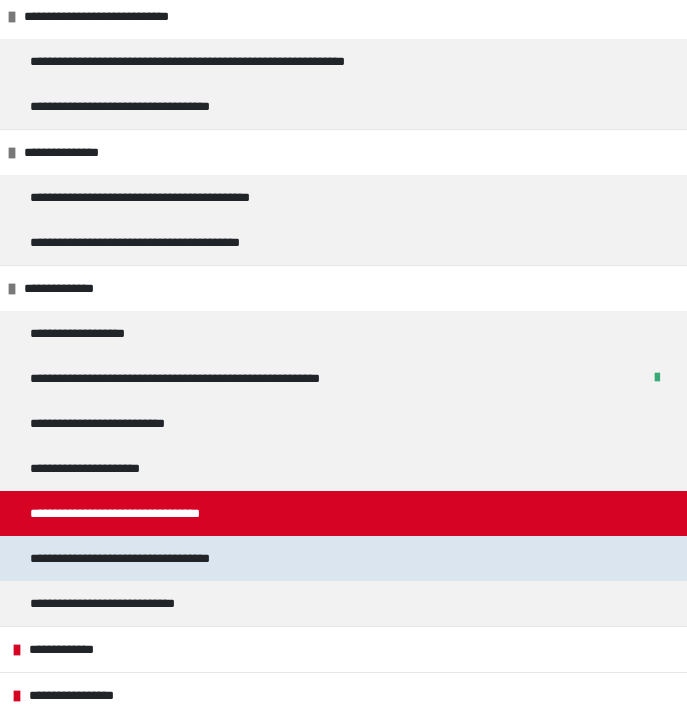 click on "**********" at bounding box center [149, 558] 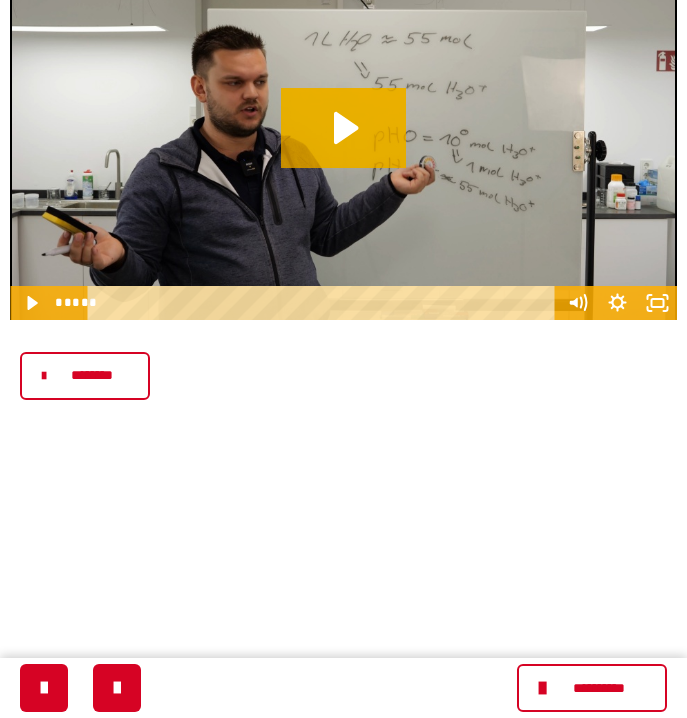 scroll, scrollTop: 497, scrollLeft: 0, axis: vertical 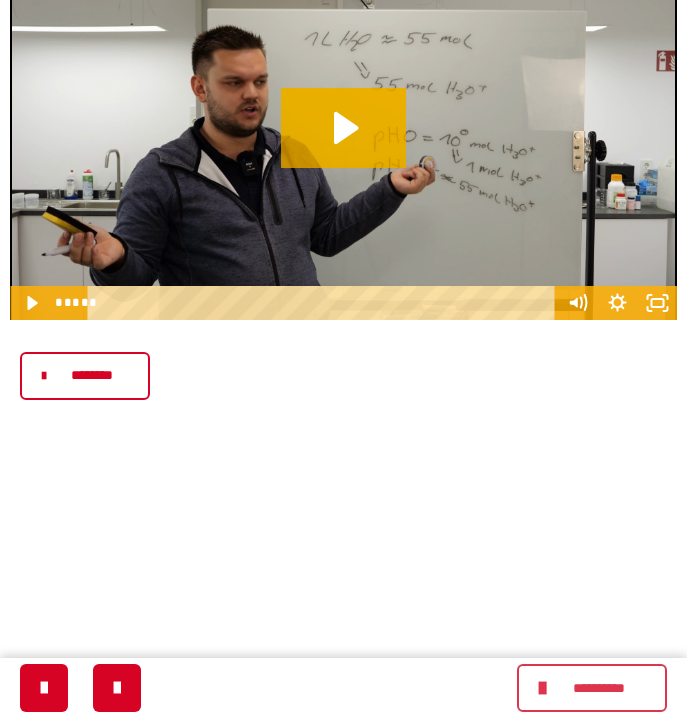 click on "**********" at bounding box center [598, 688] 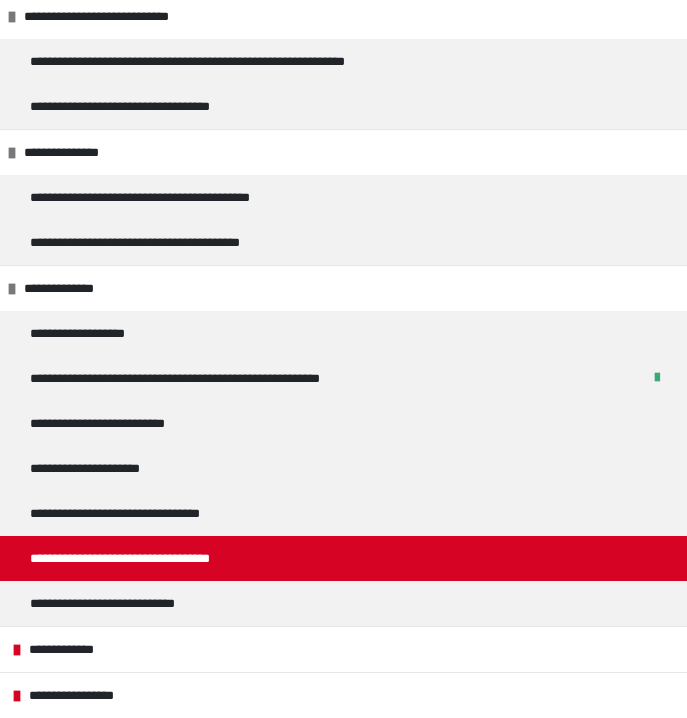 click on "**********" at bounding box center [343, 558] 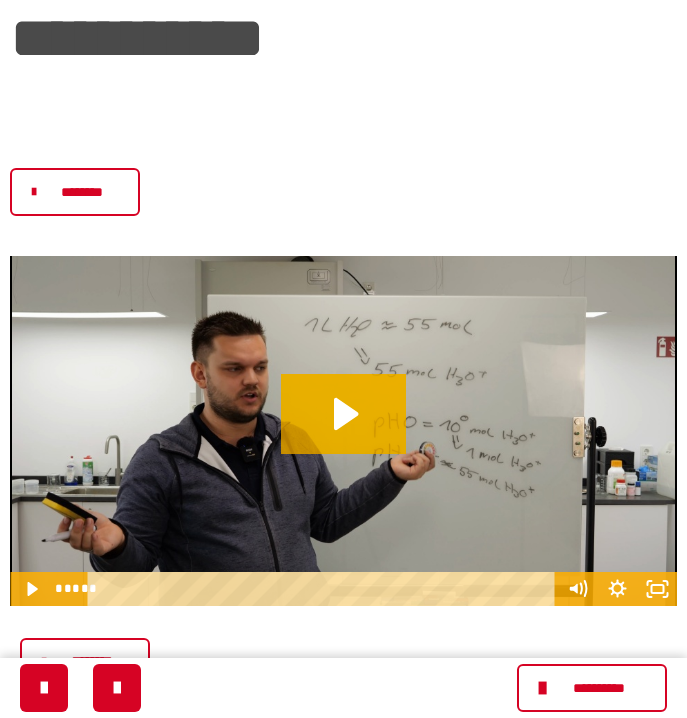scroll, scrollTop: 216, scrollLeft: 0, axis: vertical 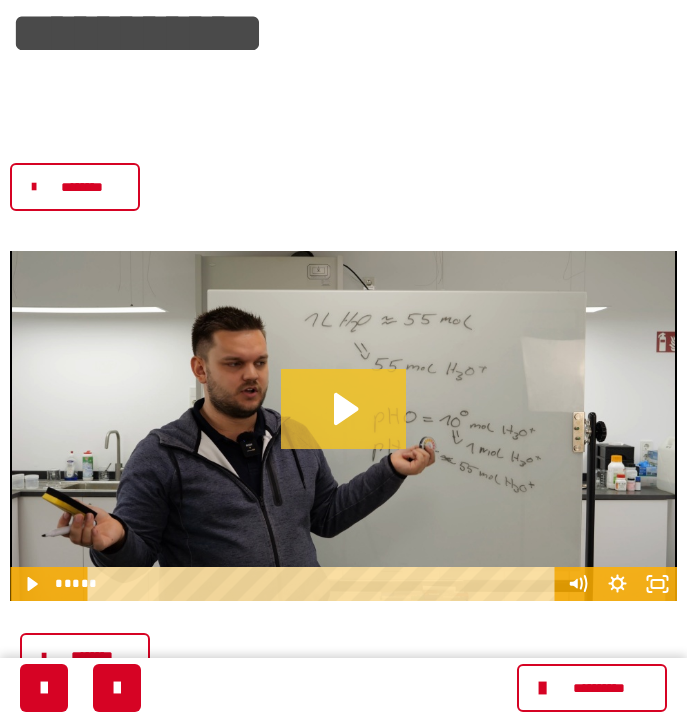 click 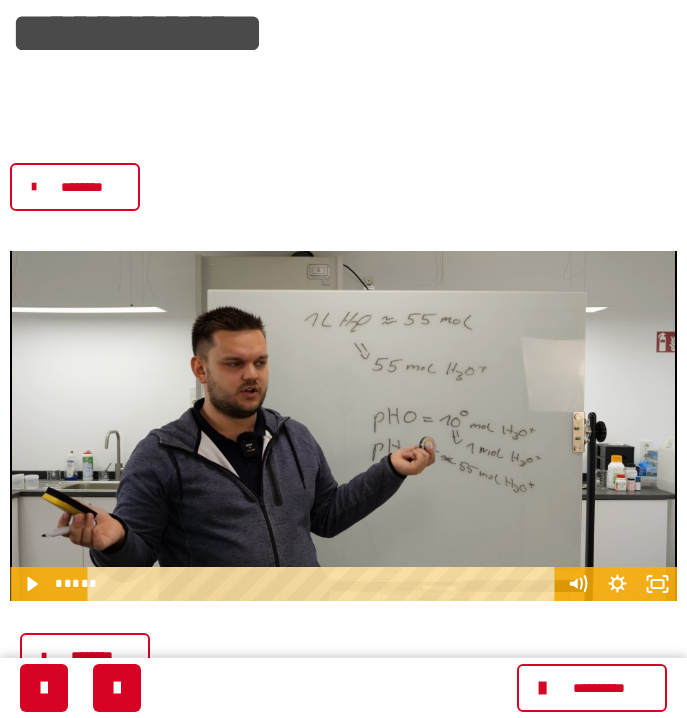 click at bounding box center (343, 426) 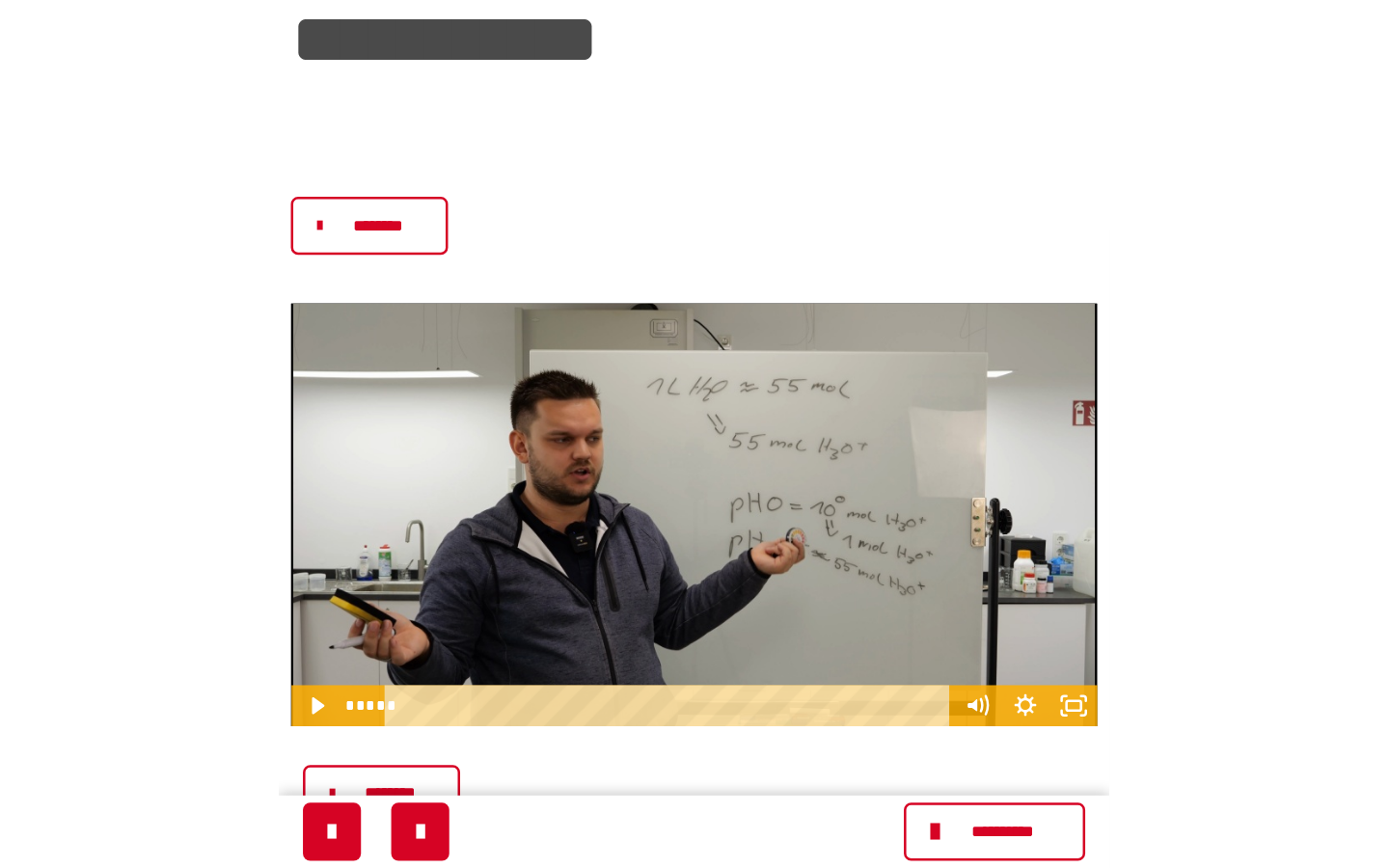 scroll, scrollTop: 0, scrollLeft: 0, axis: both 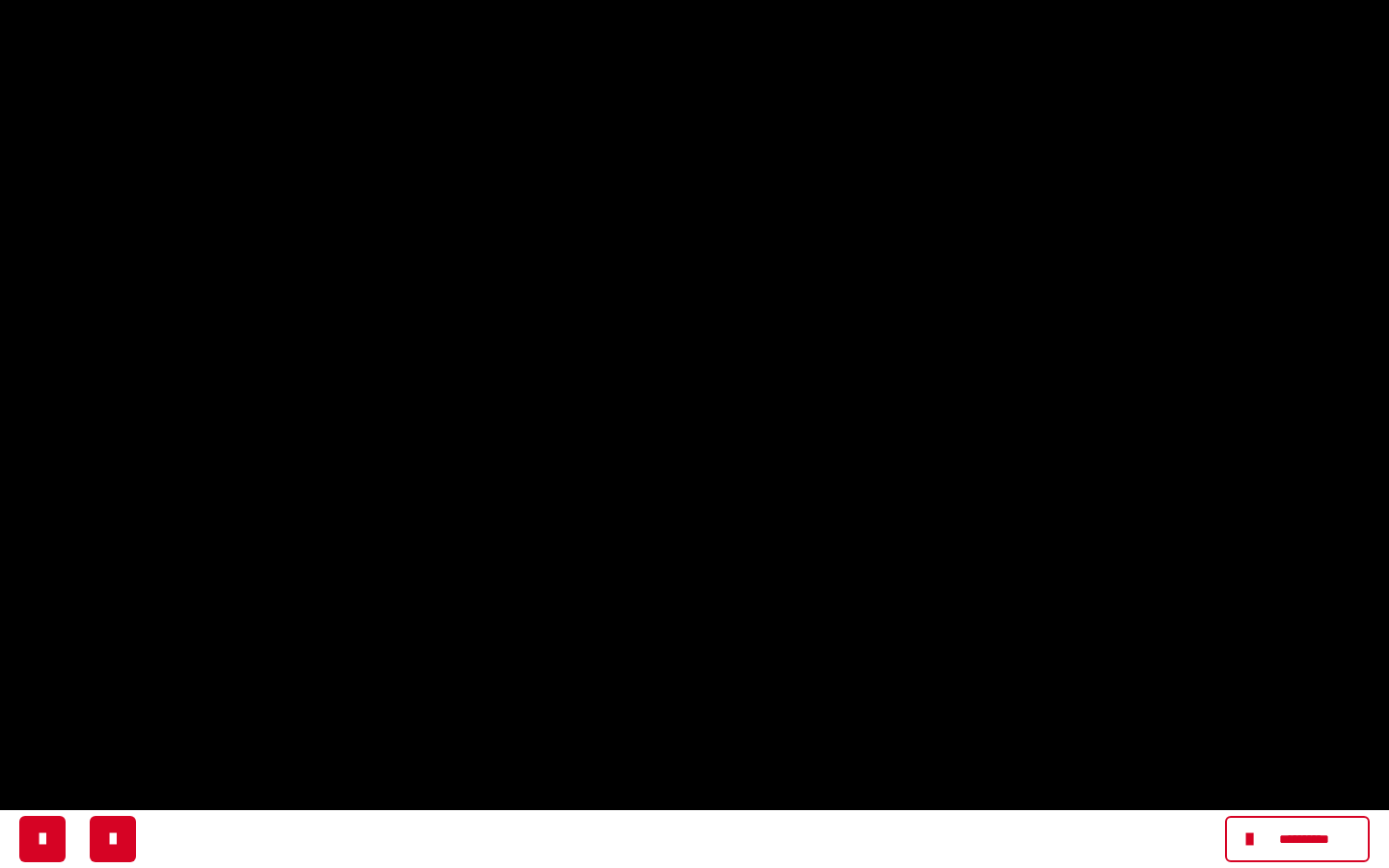 click at bounding box center (694, 434) 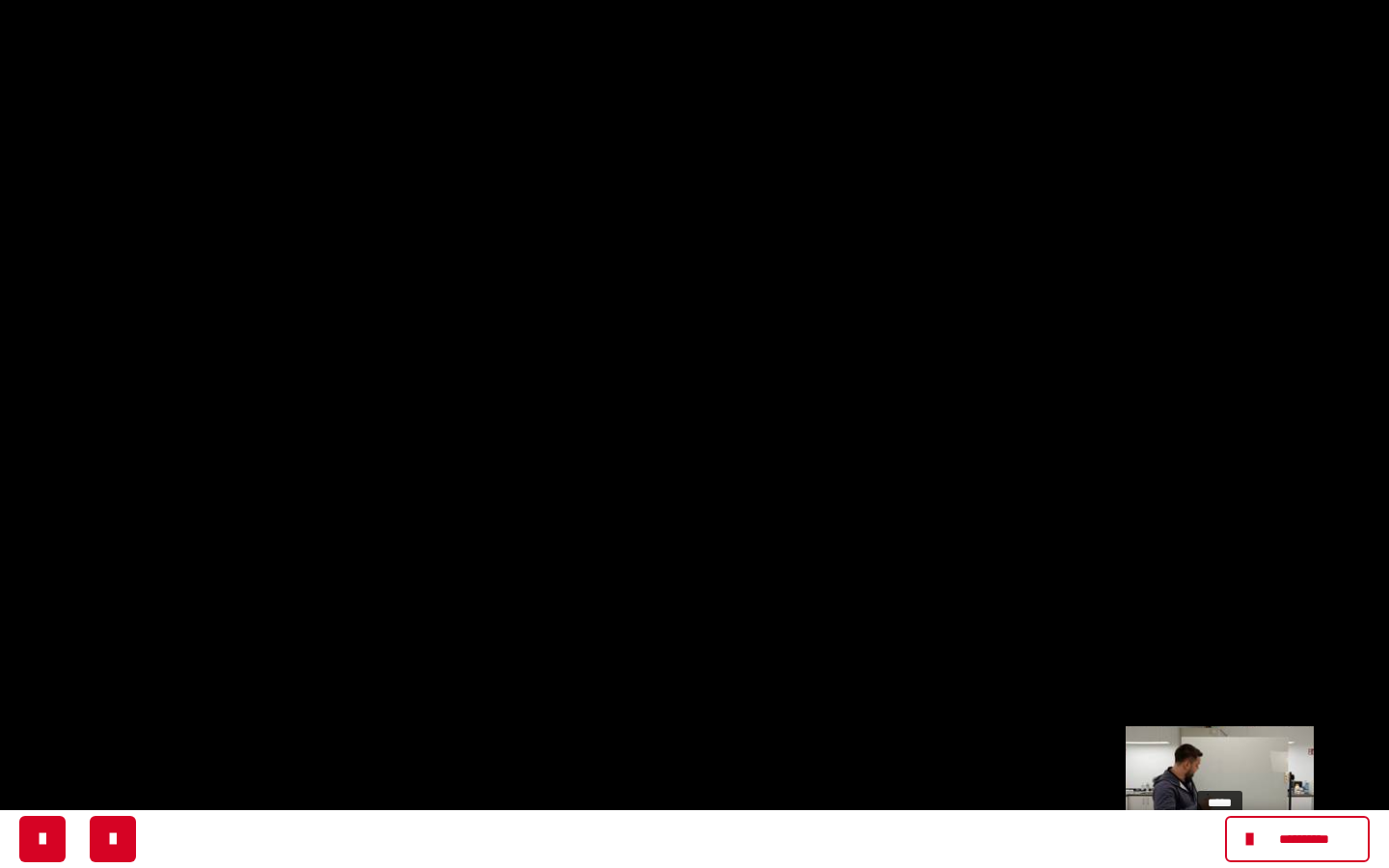 click at bounding box center (1219, 847) 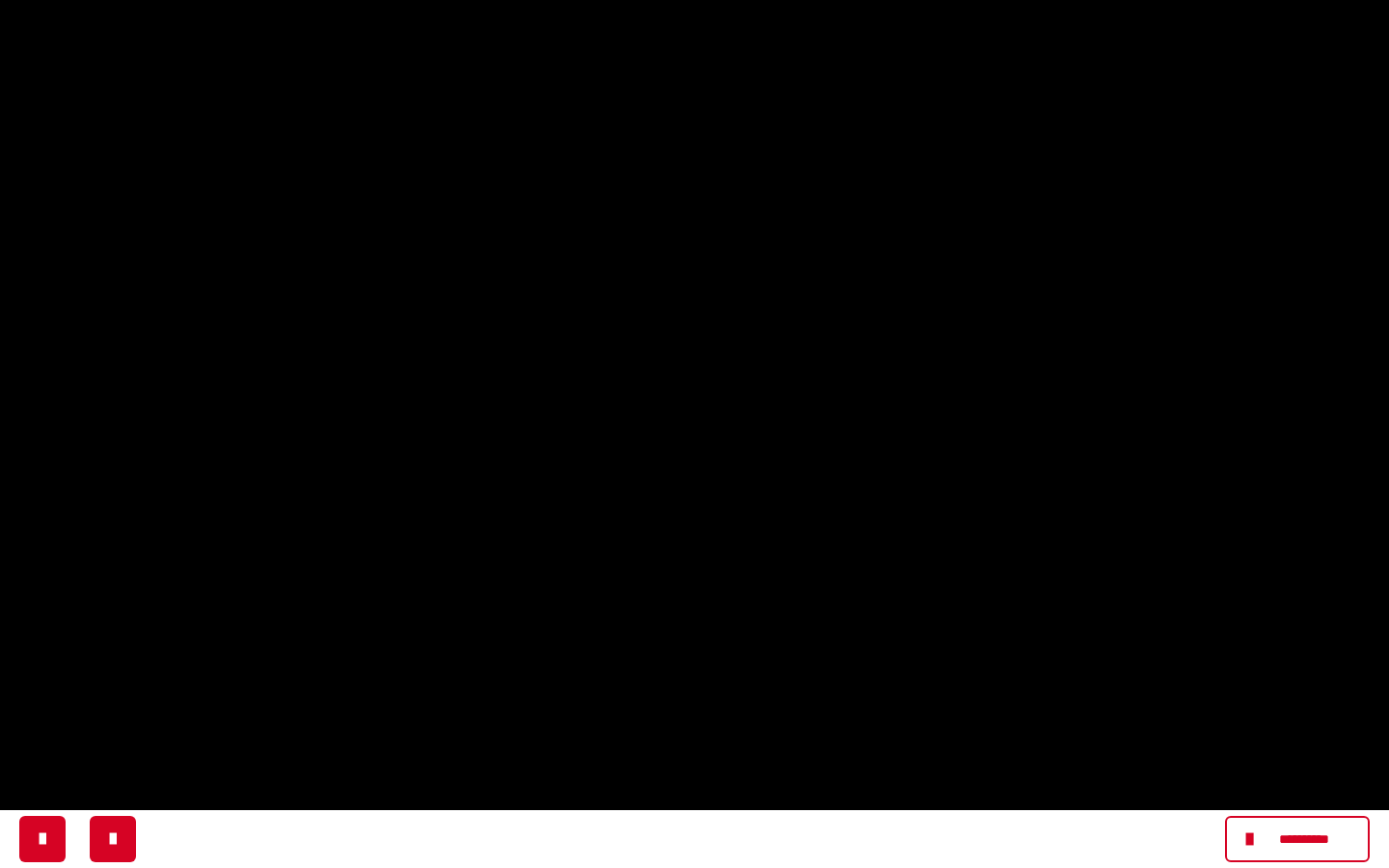 click 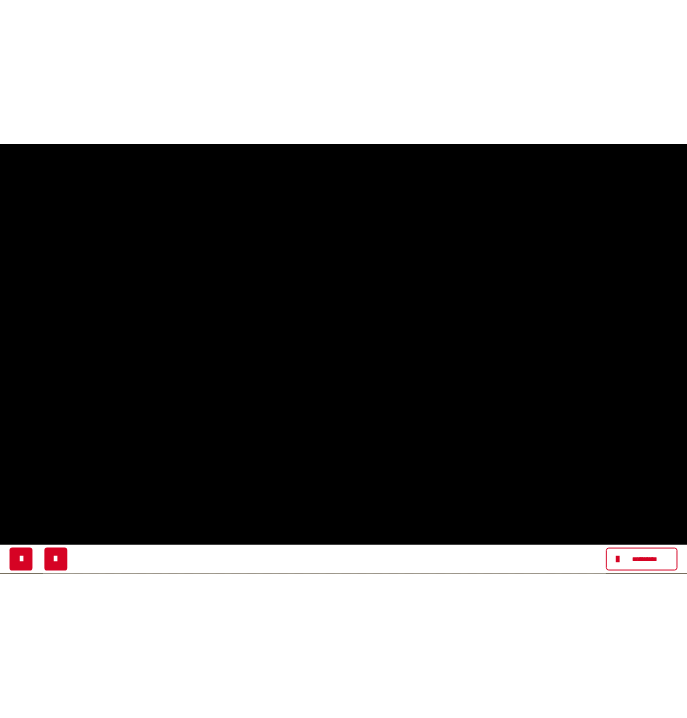 scroll, scrollTop: 216, scrollLeft: 0, axis: vertical 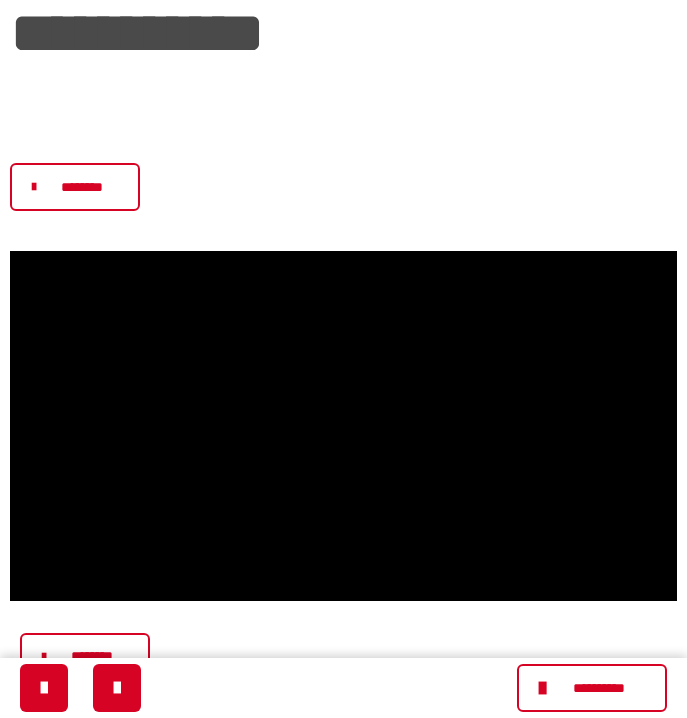 click on "********" at bounding box center (343, 657) 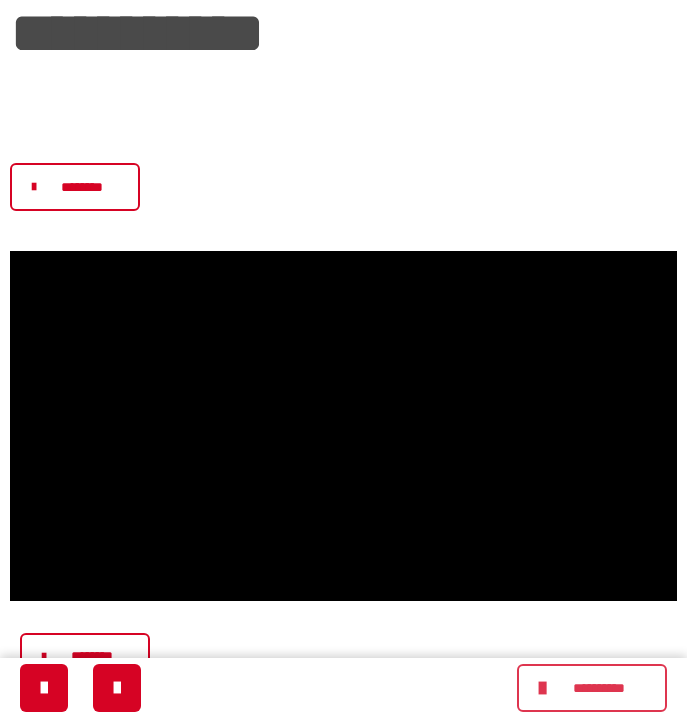 click on "**********" at bounding box center (598, 688) 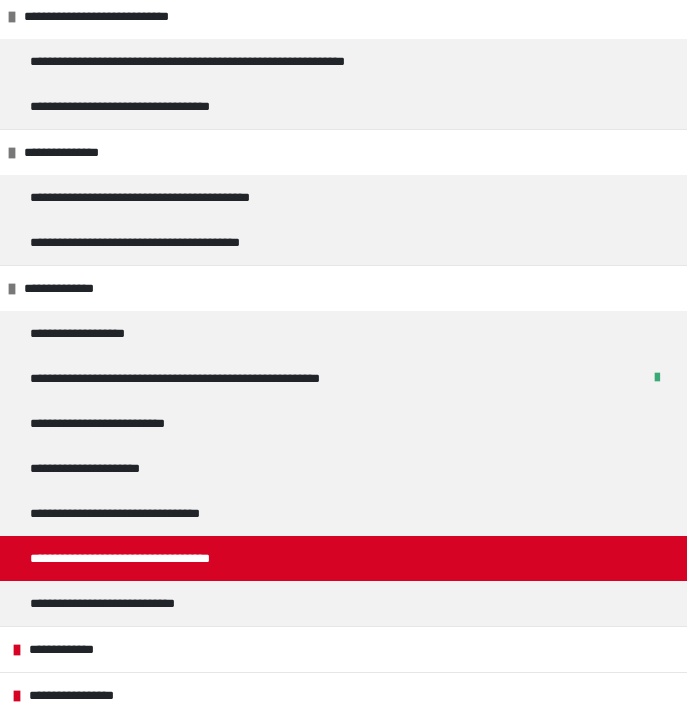 scroll, scrollTop: 418, scrollLeft: 0, axis: vertical 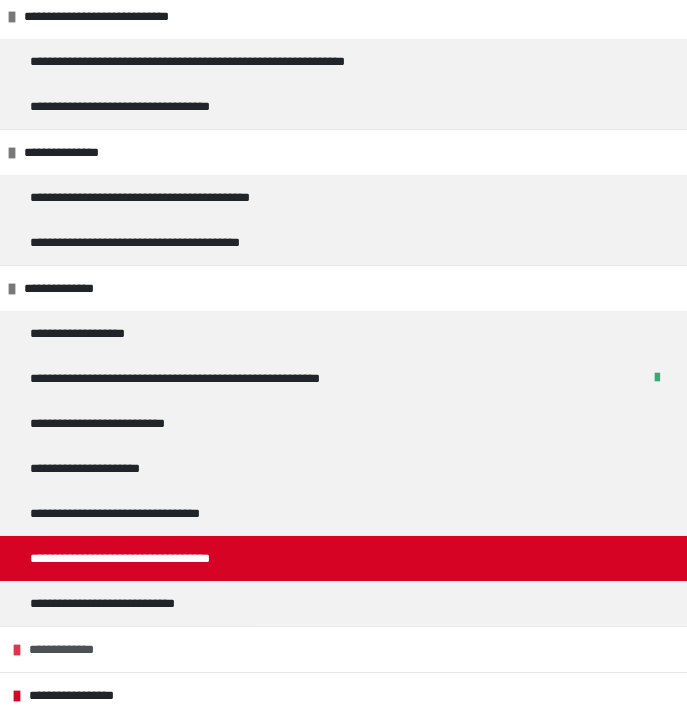 click on "**********" at bounding box center [343, 649] 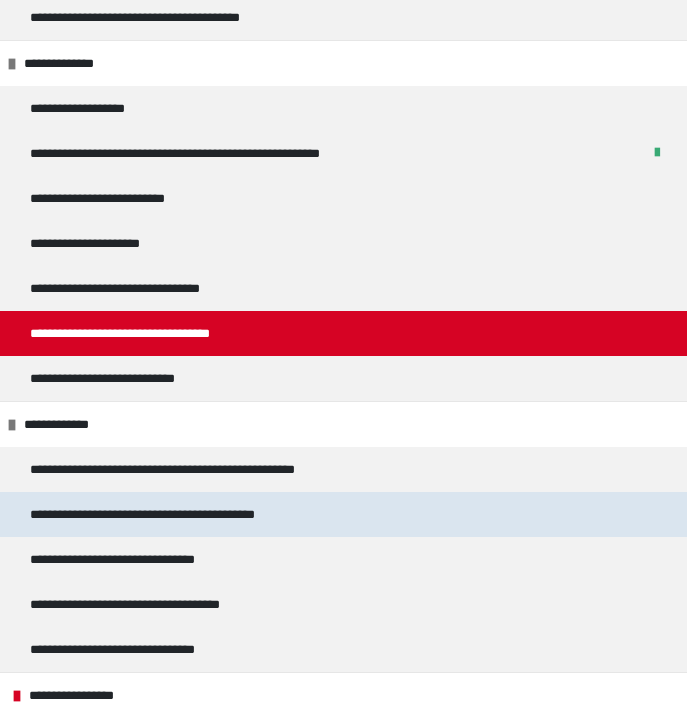 scroll, scrollTop: 643, scrollLeft: 0, axis: vertical 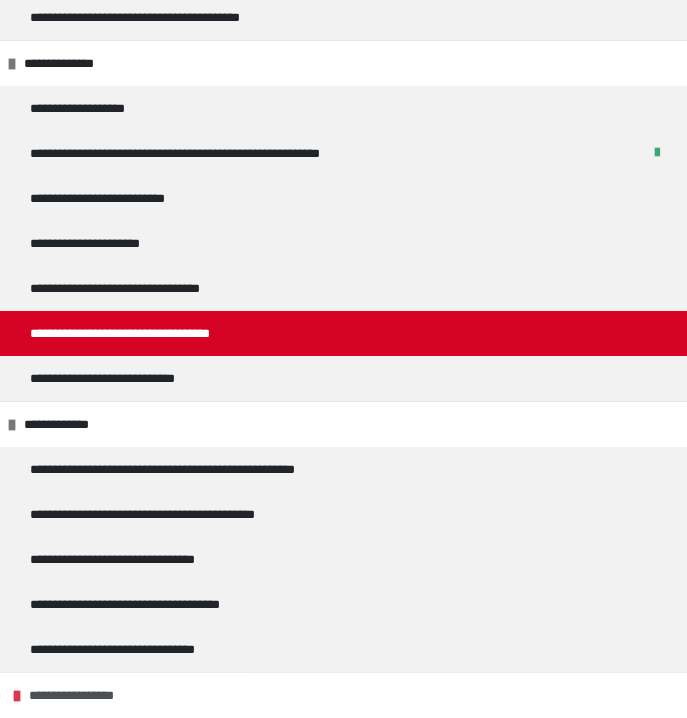 click on "**********" at bounding box center [343, 695] 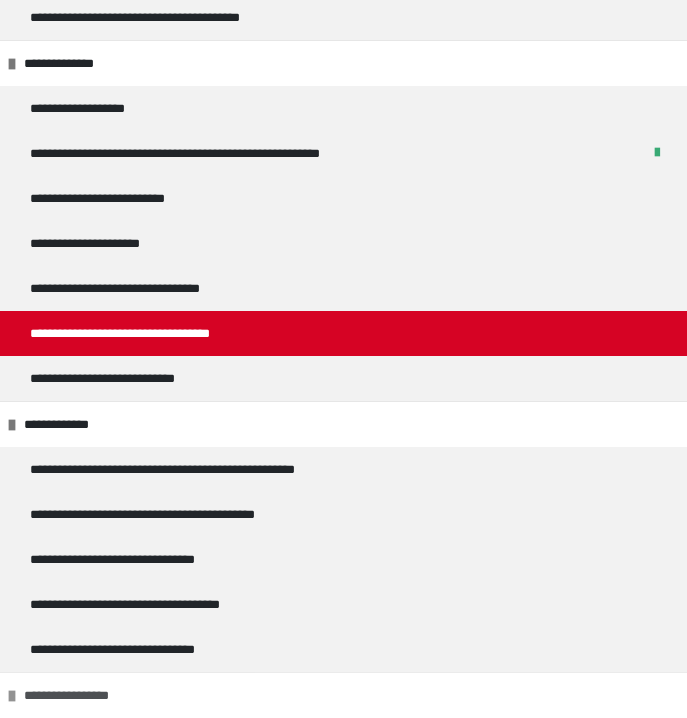 click on "**********" at bounding box center (343, 695) 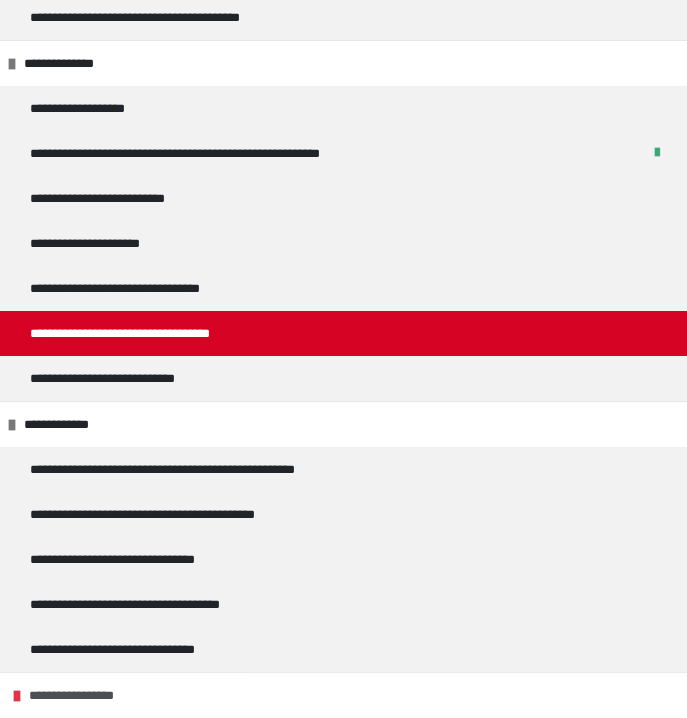 click on "**********" at bounding box center (343, 695) 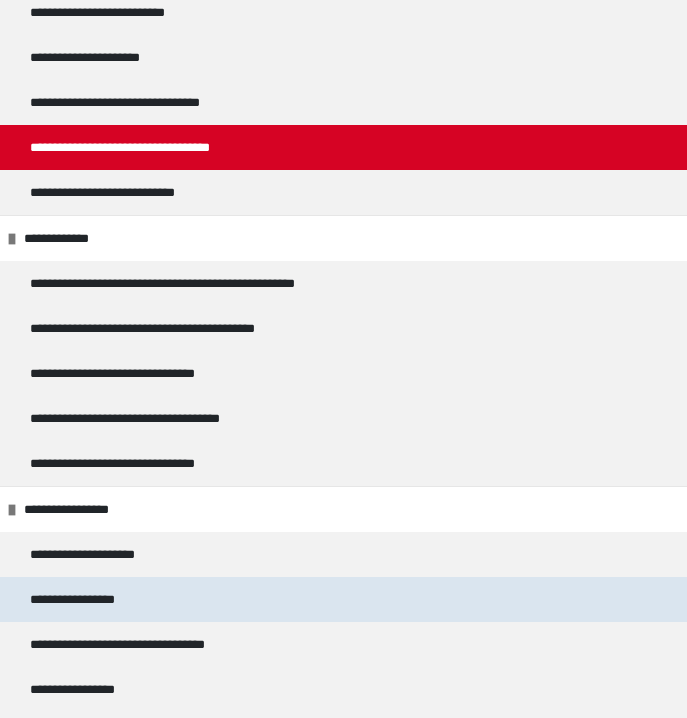 scroll, scrollTop: 814, scrollLeft: 0, axis: vertical 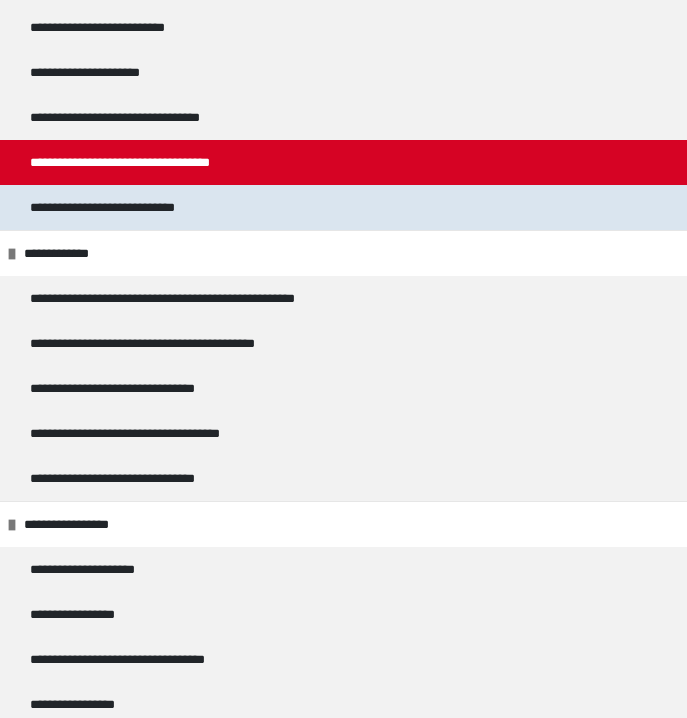 click on "**********" at bounding box center [137, 207] 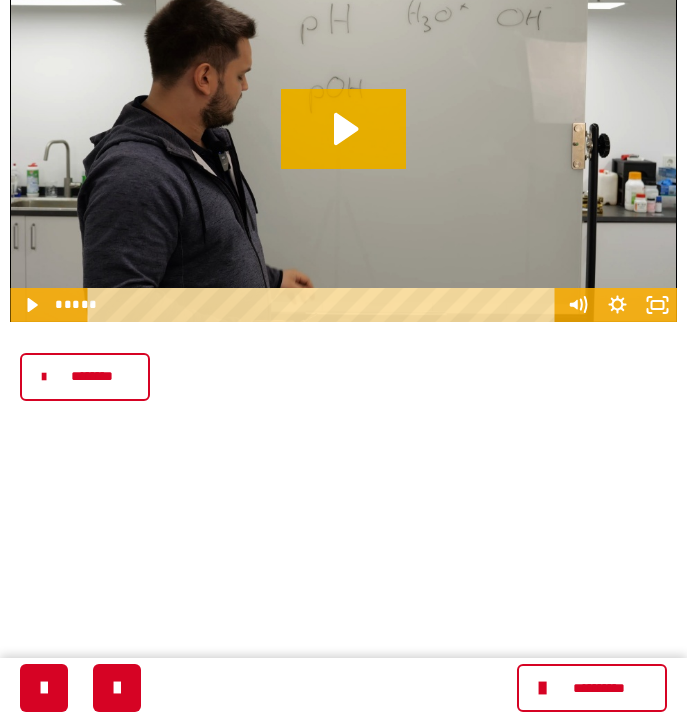 scroll, scrollTop: 437, scrollLeft: 0, axis: vertical 